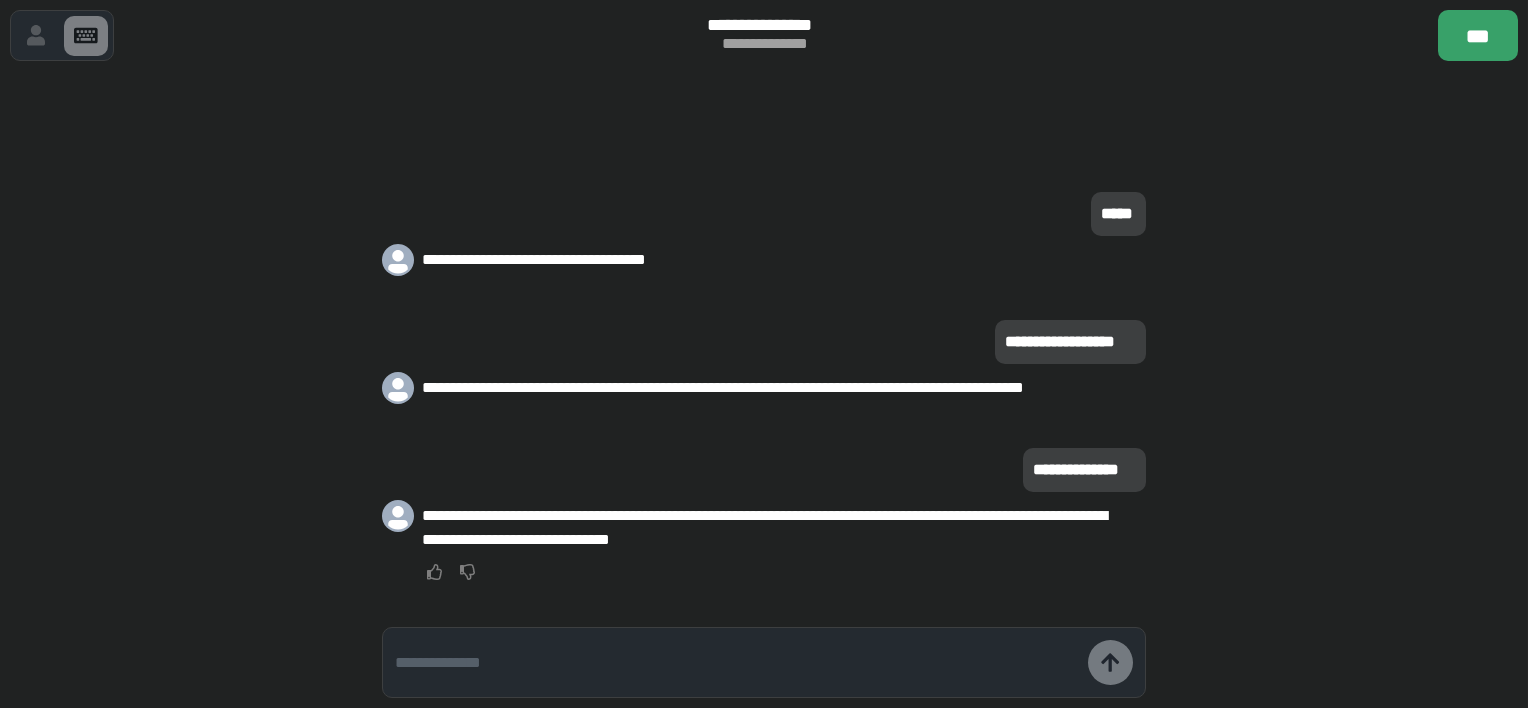 scroll, scrollTop: 0, scrollLeft: 0, axis: both 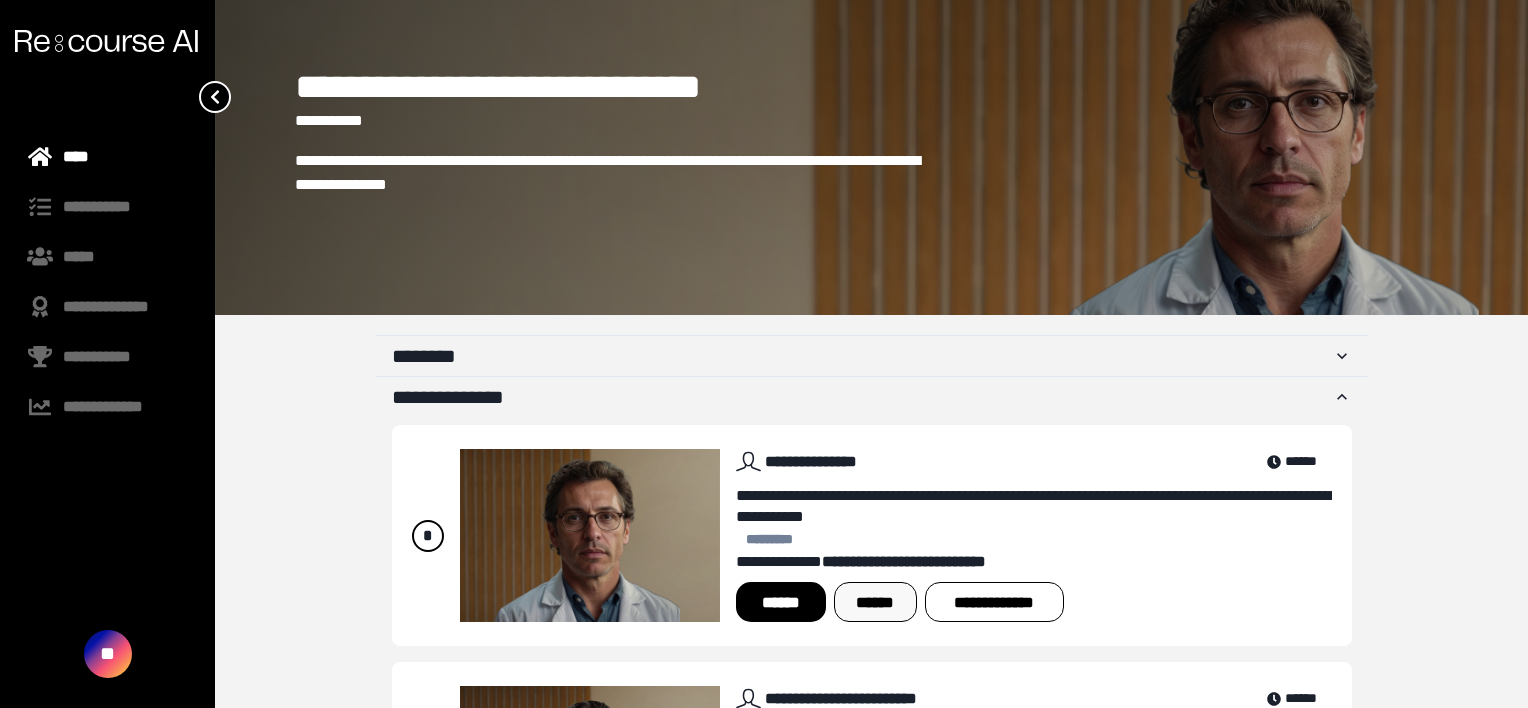 click on "******" at bounding box center [875, 602] 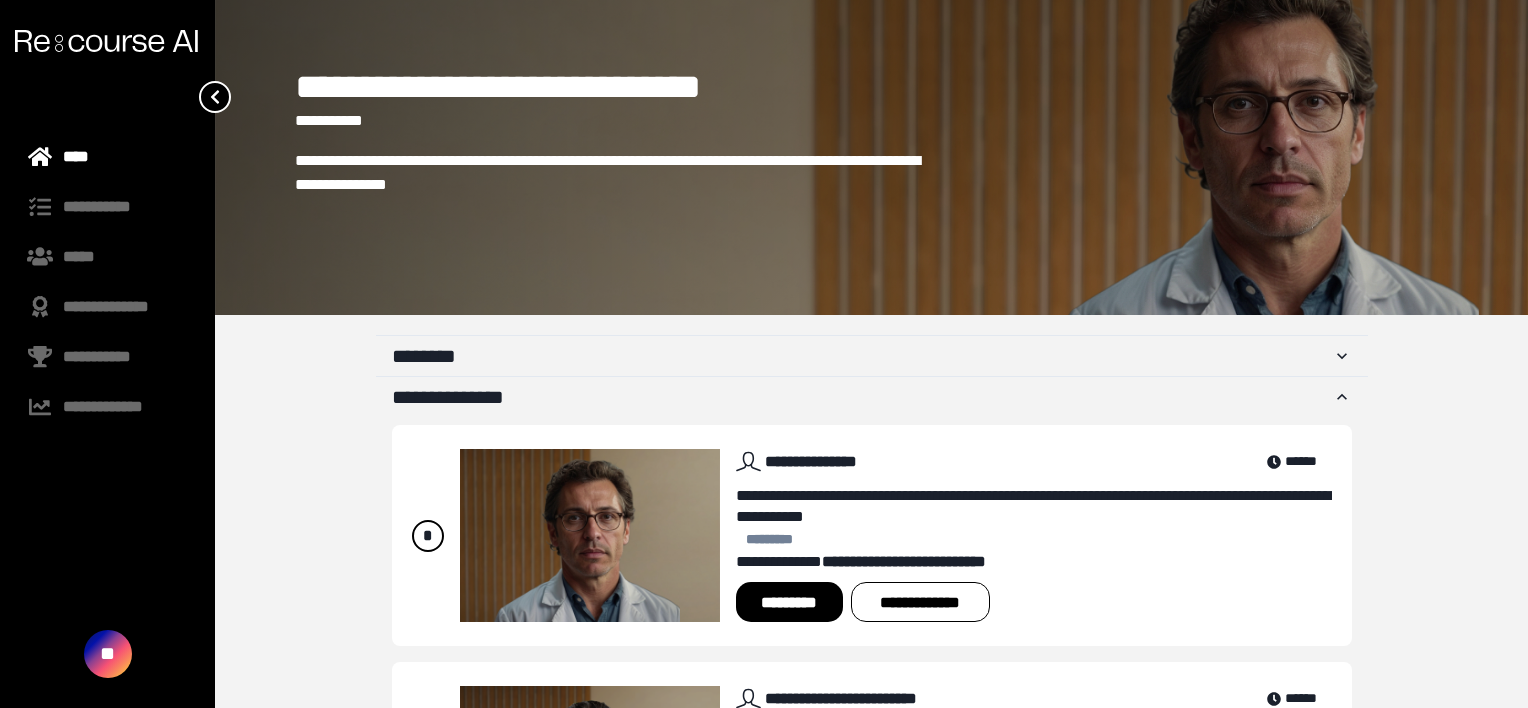 click on "*********" at bounding box center [789, 602] 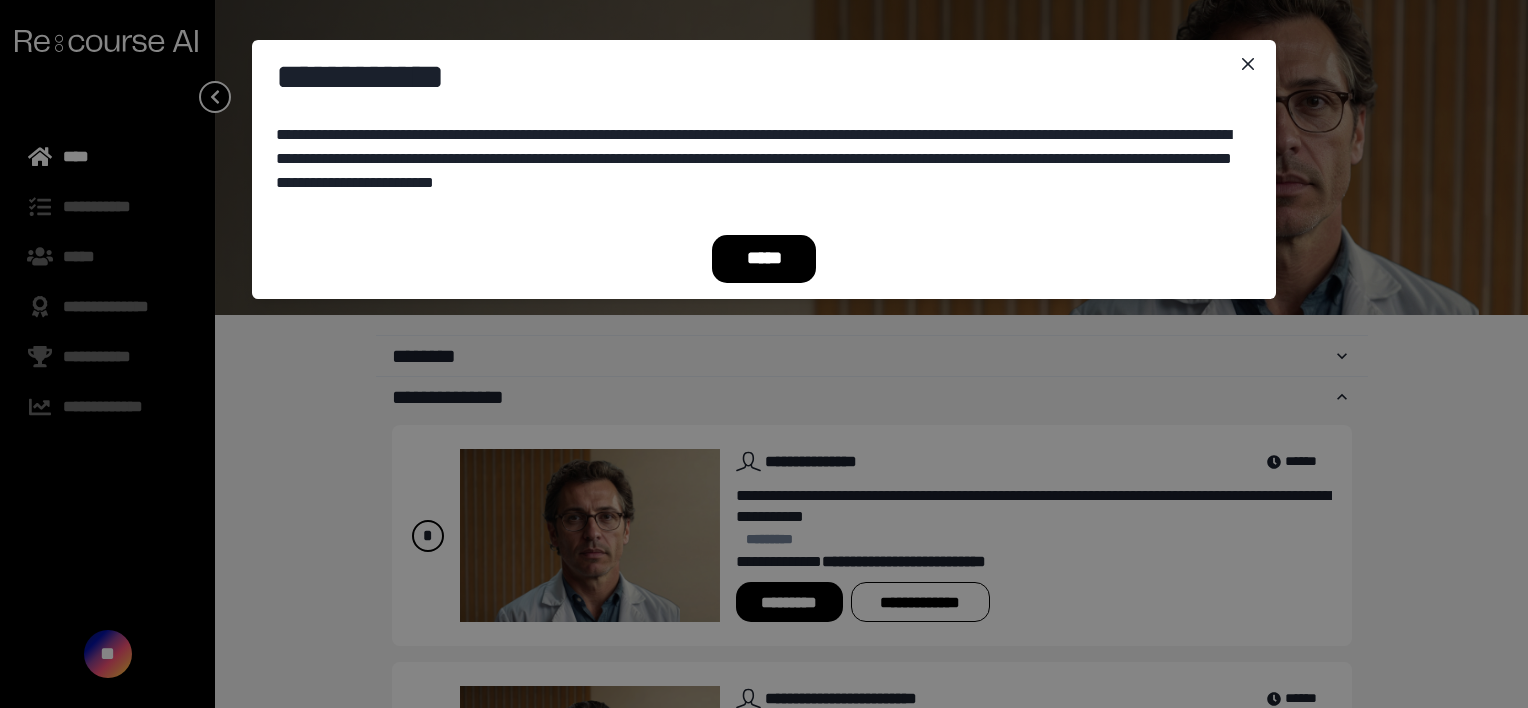 click on "*****" at bounding box center [764, 259] 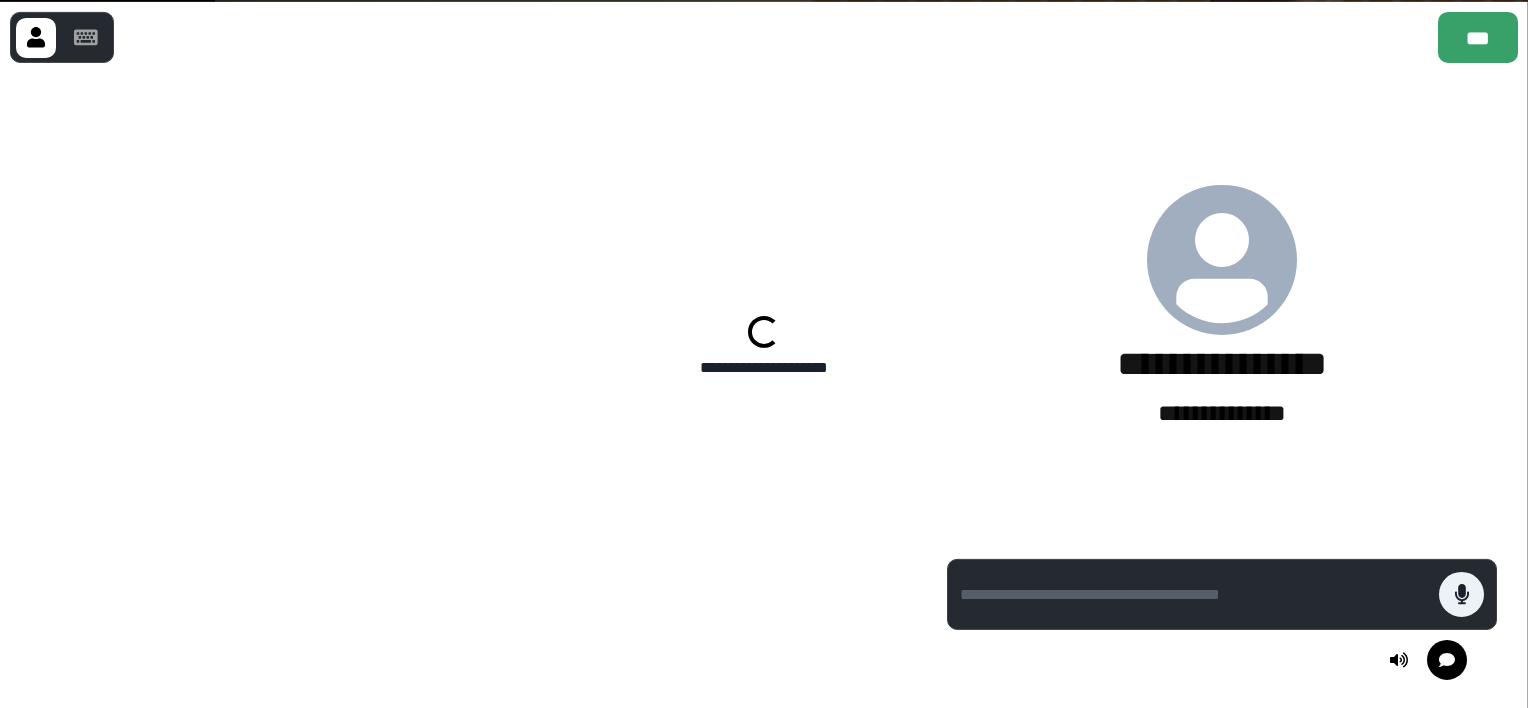 scroll, scrollTop: 286, scrollLeft: 0, axis: vertical 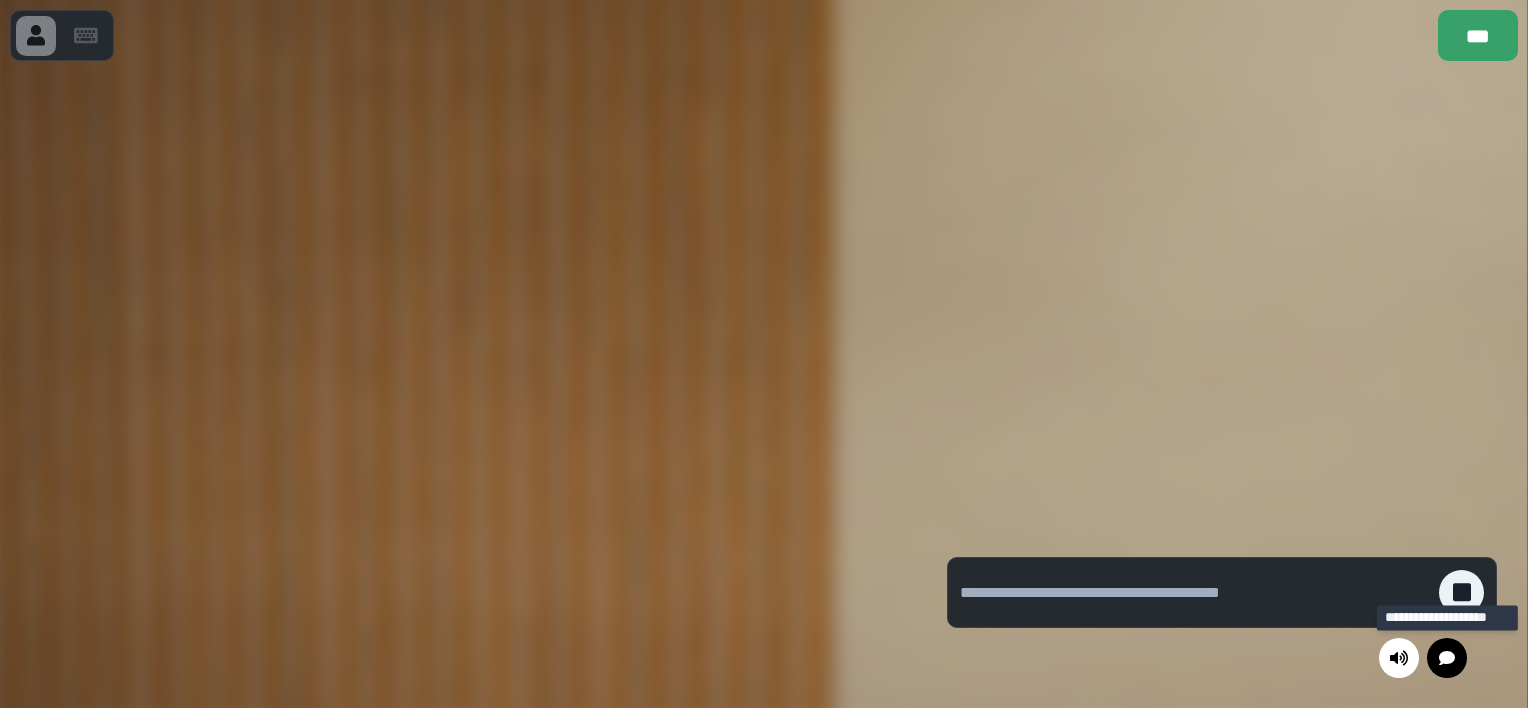 click at bounding box center [1447, 658] 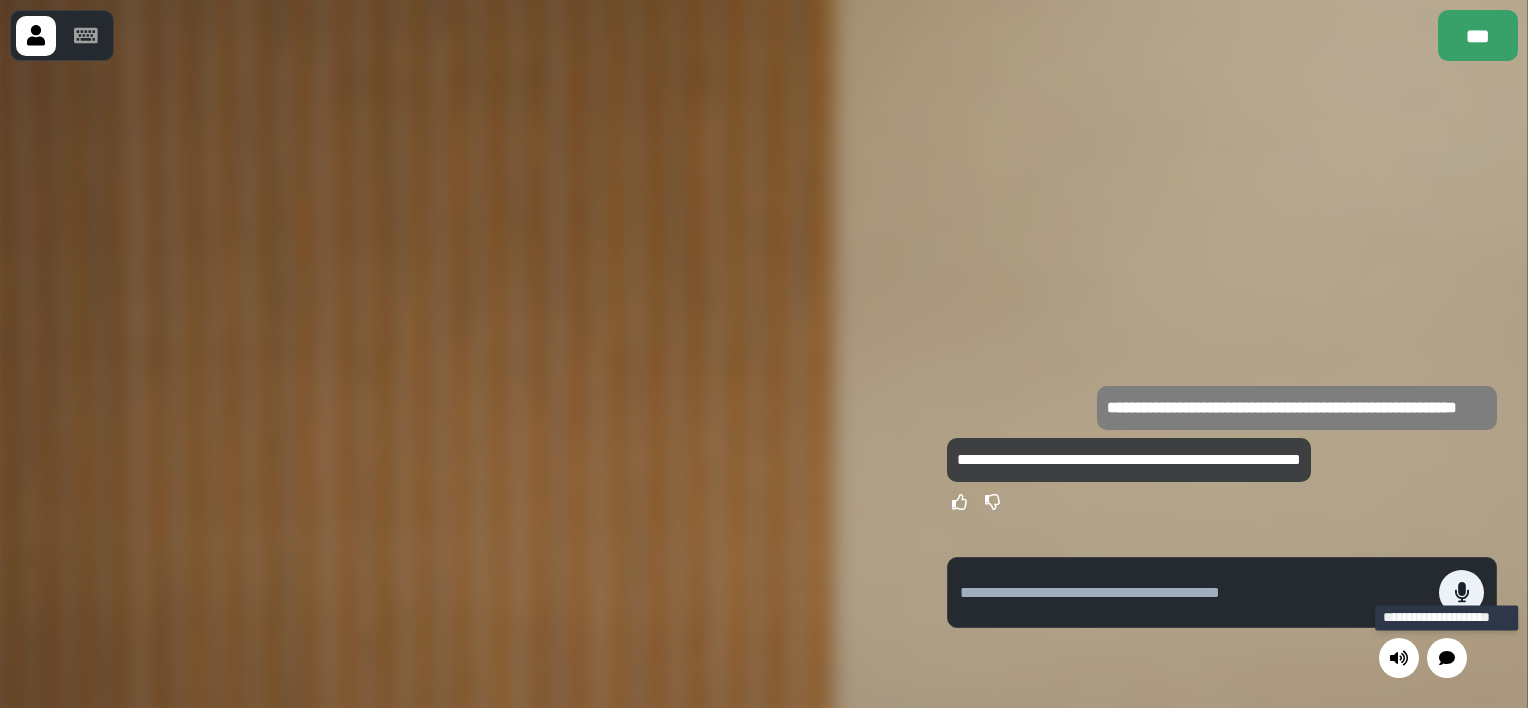 click at bounding box center (458, 384) 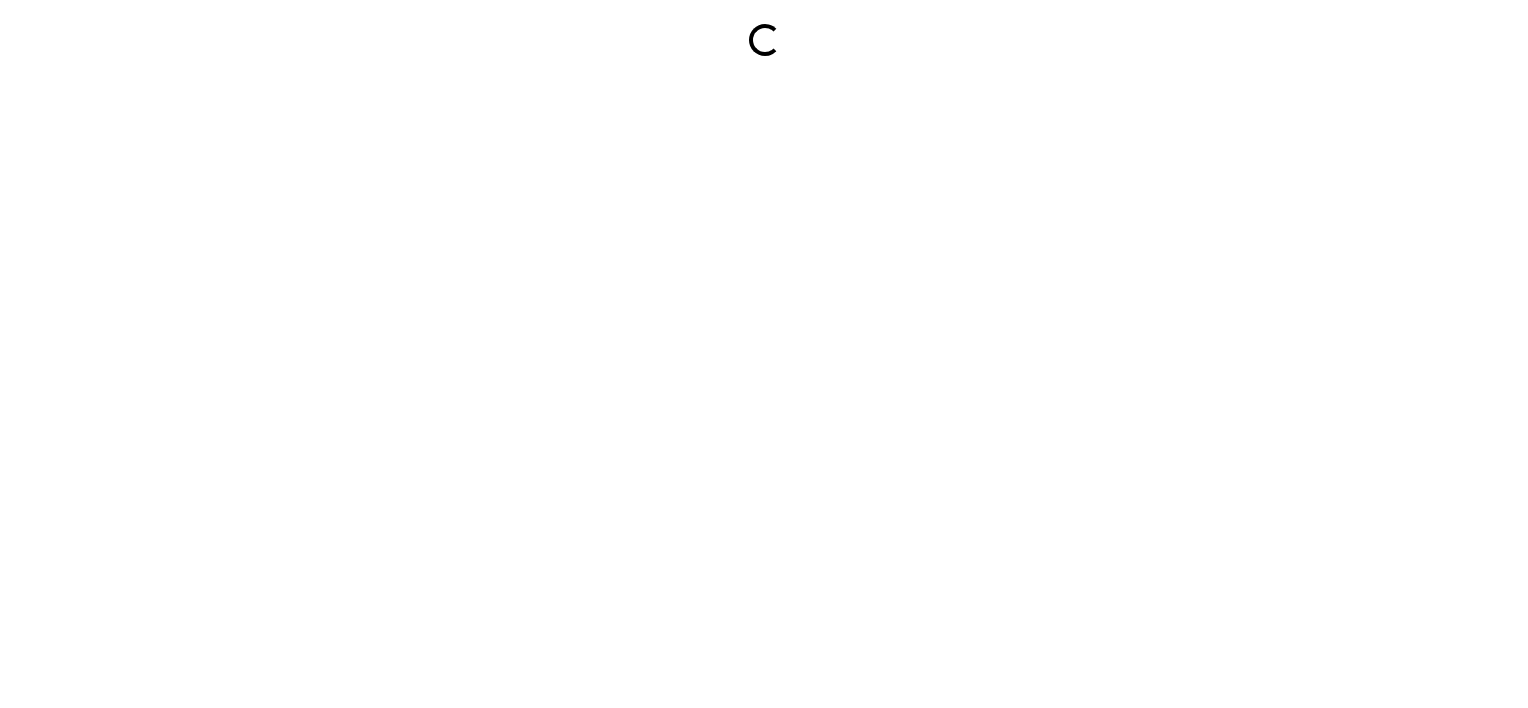 scroll, scrollTop: 0, scrollLeft: 0, axis: both 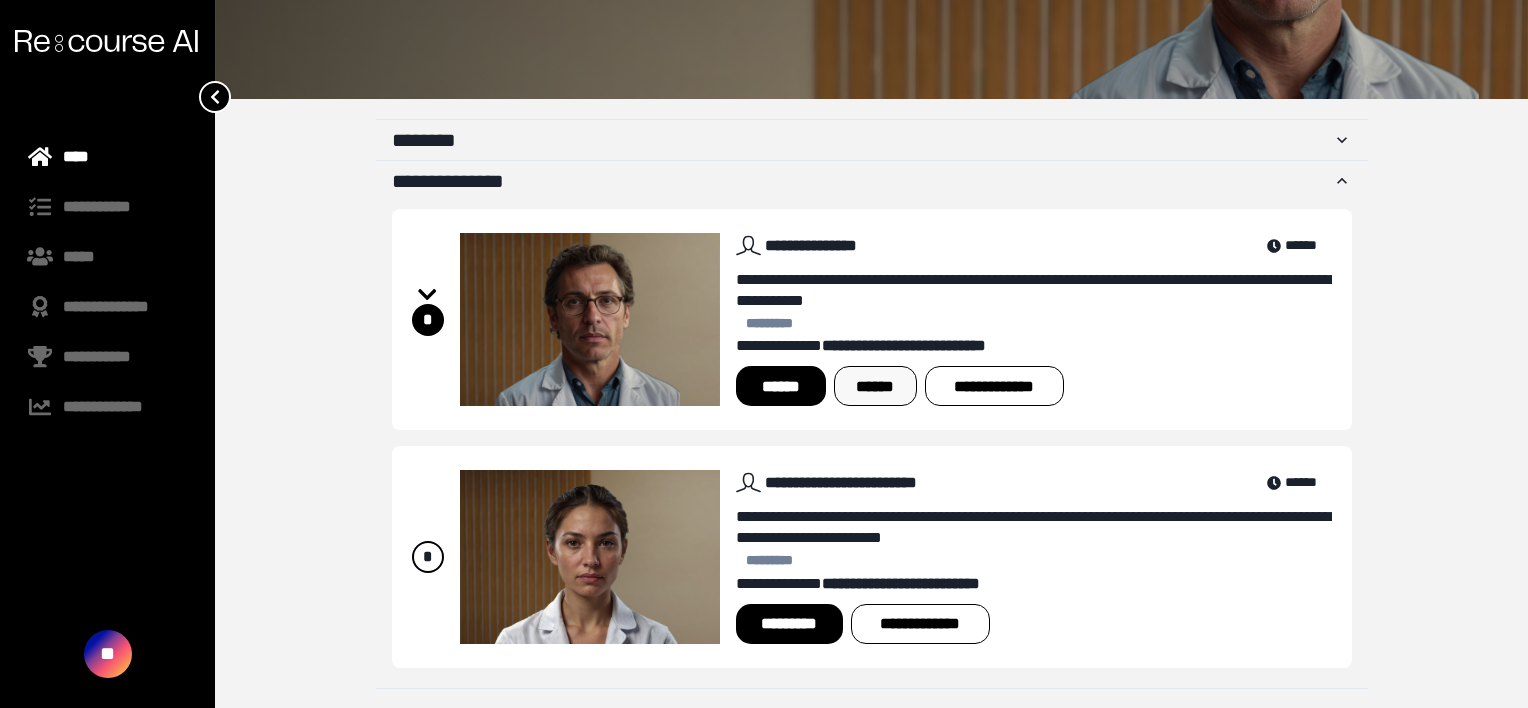 click on "******" at bounding box center [875, 386] 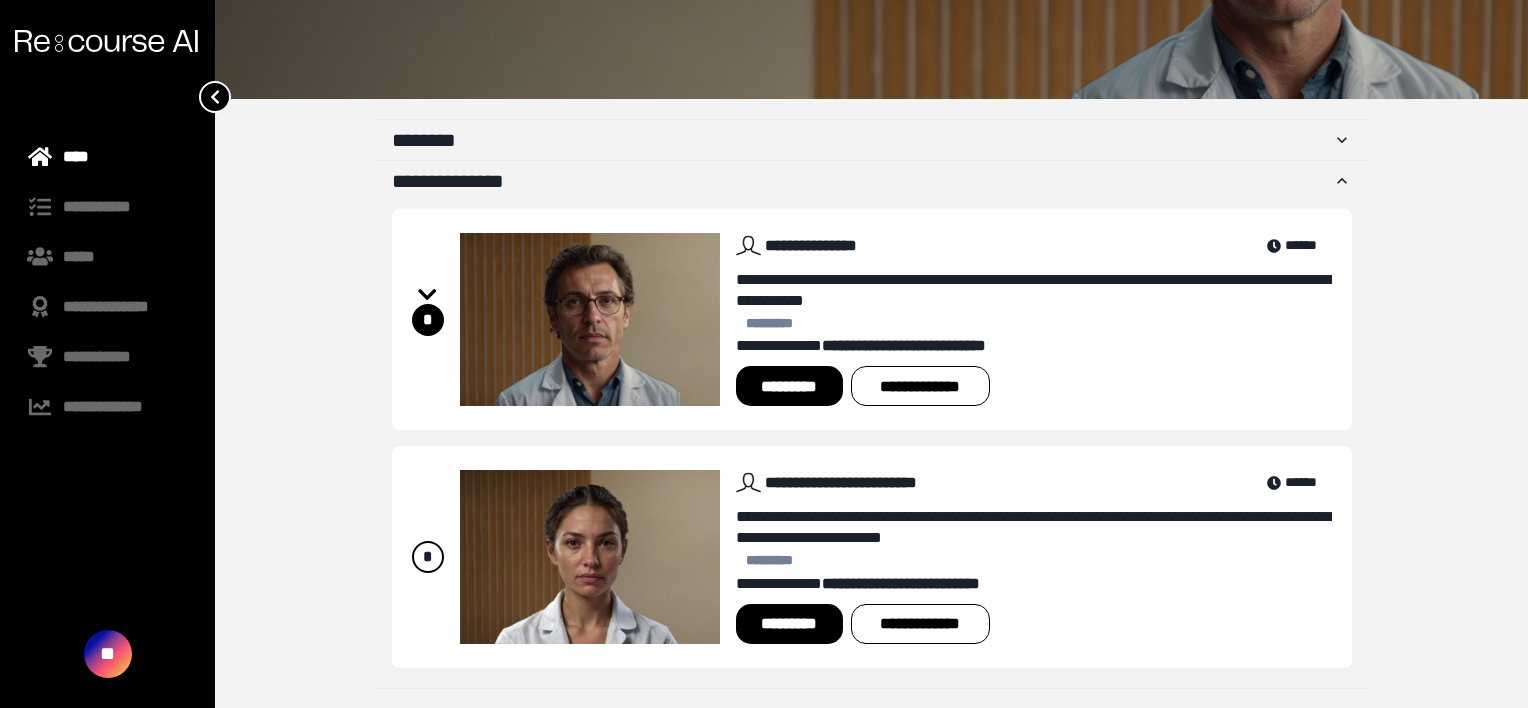 click on "*********" at bounding box center (789, 386) 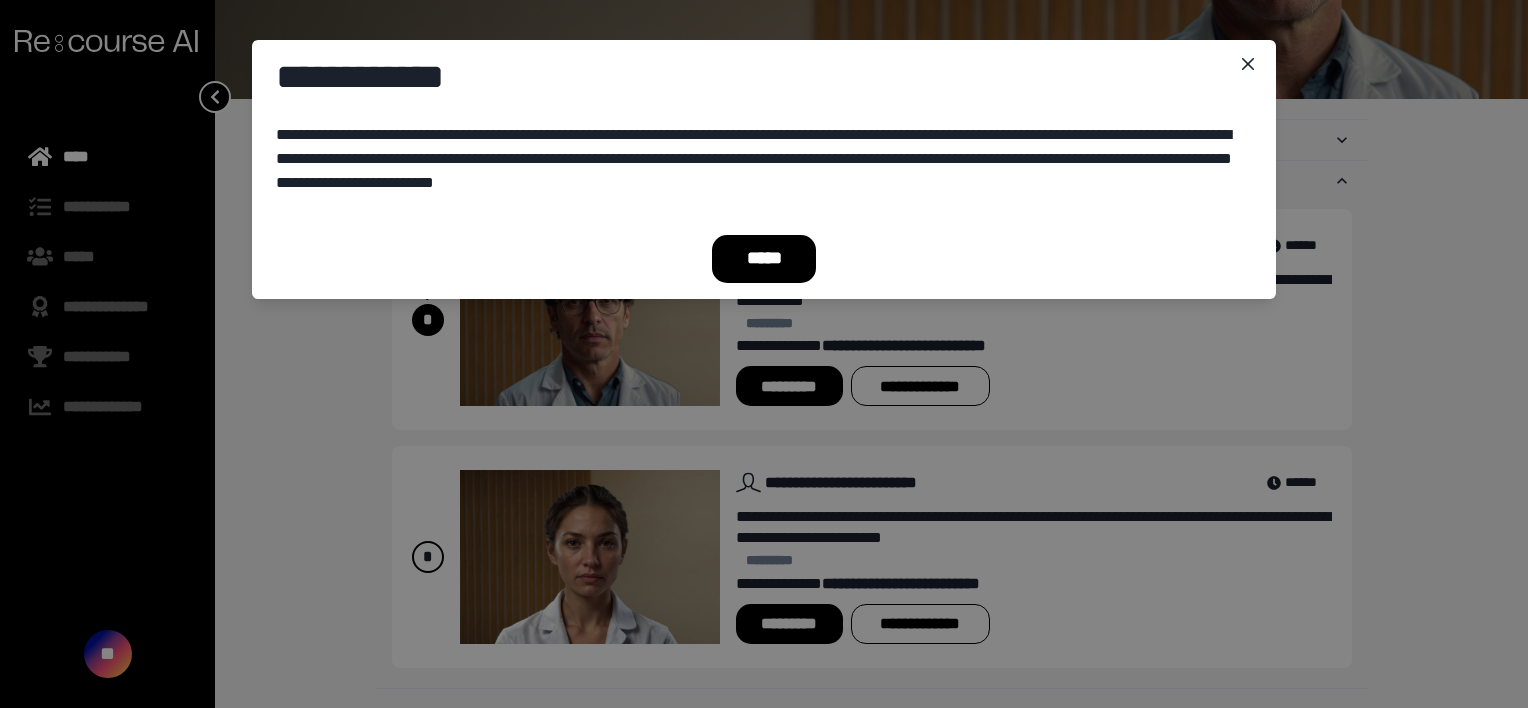 click on "*****" at bounding box center (764, 259) 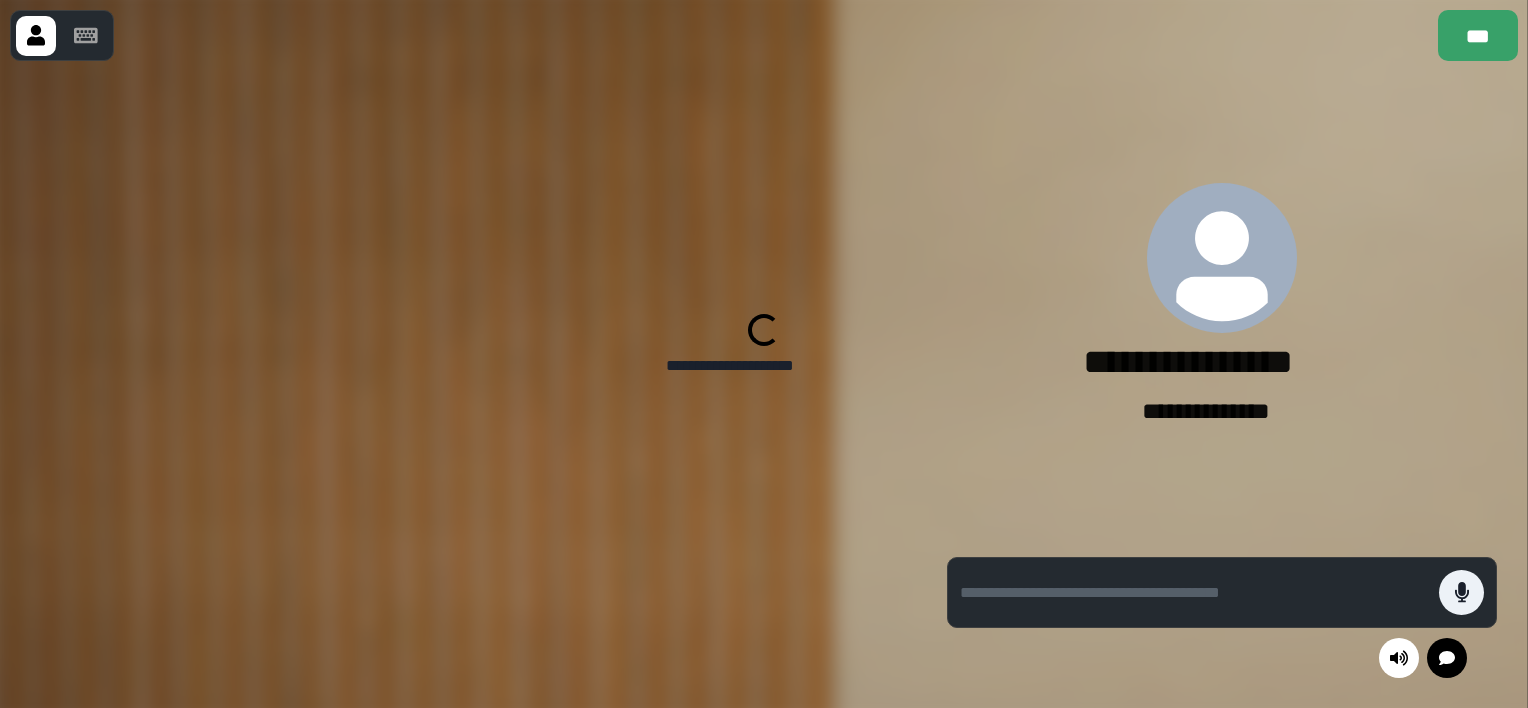 click at bounding box center [458, 384] 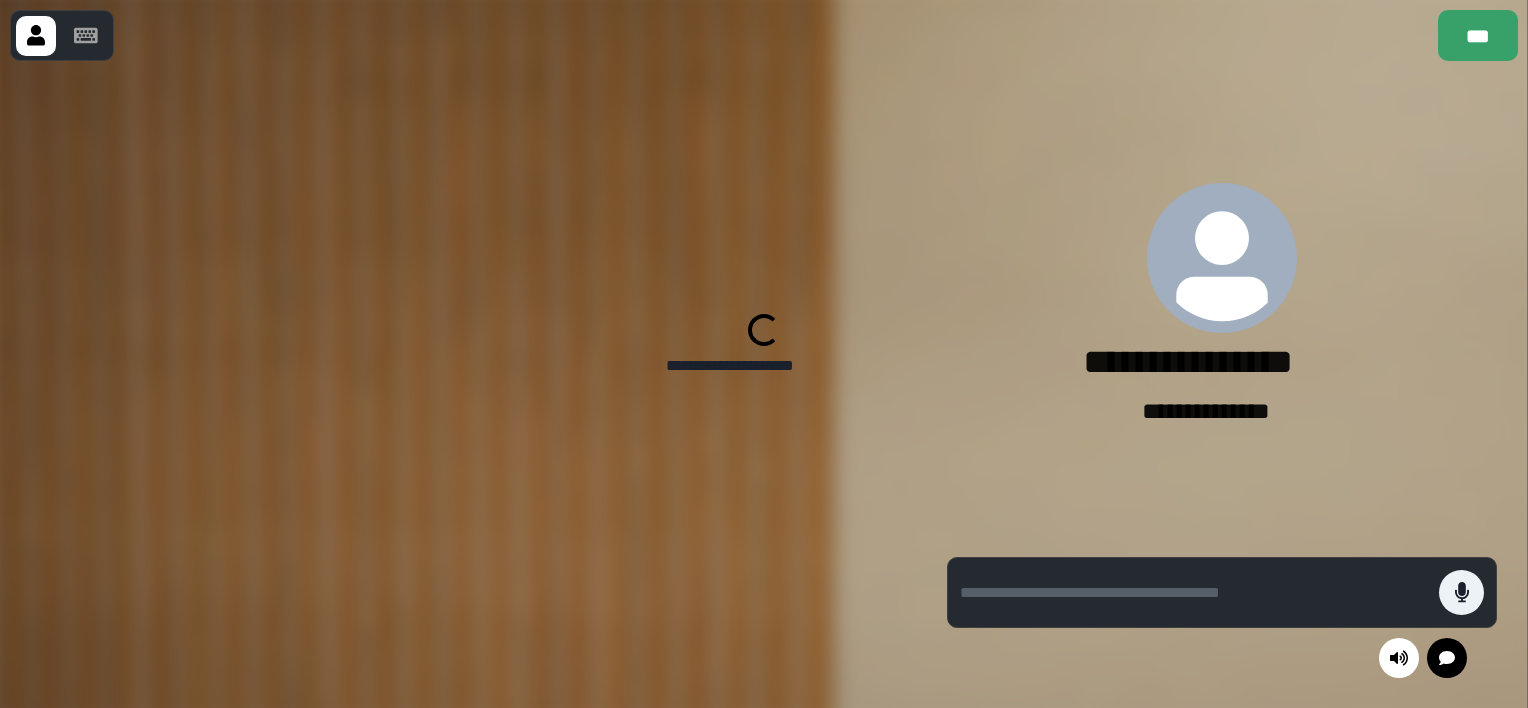 click at bounding box center [458, 384] 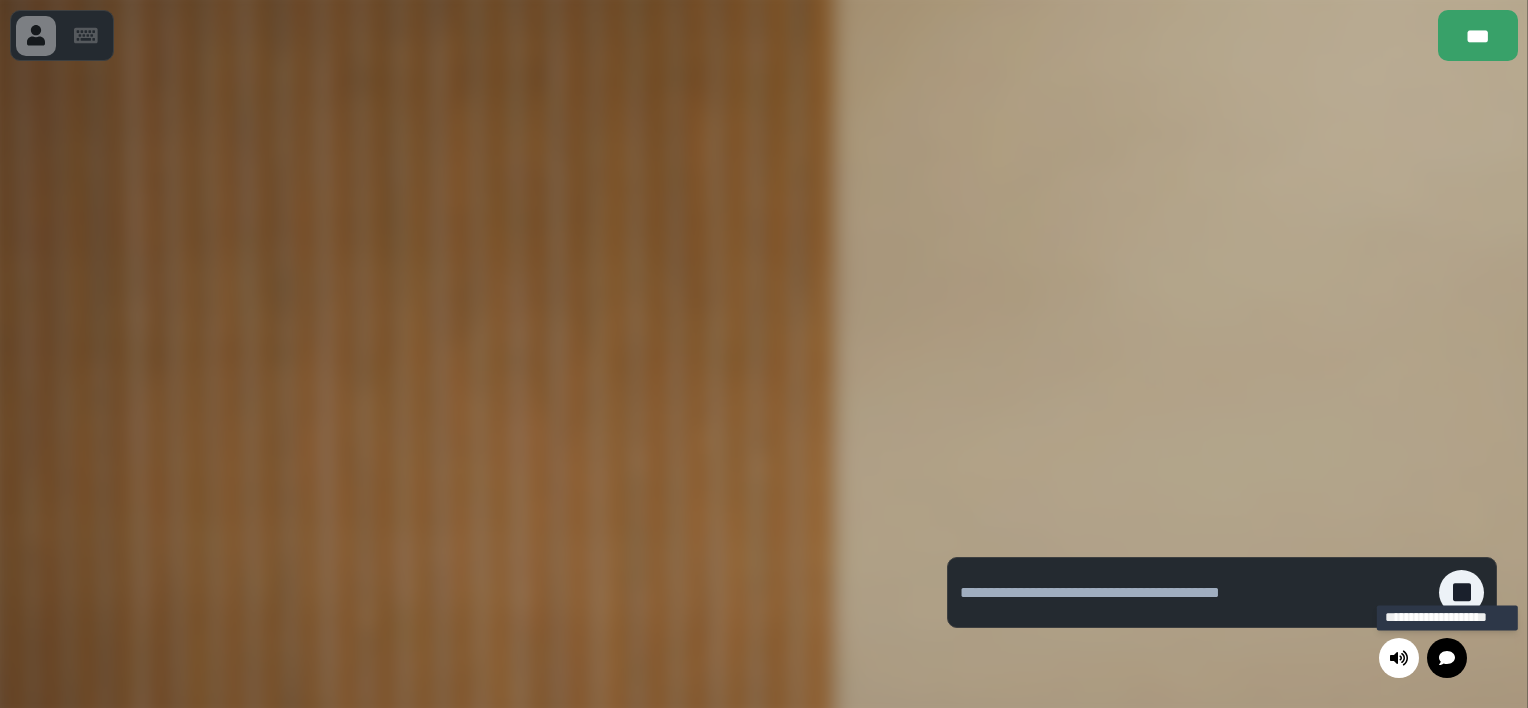 click at bounding box center [1447, 658] 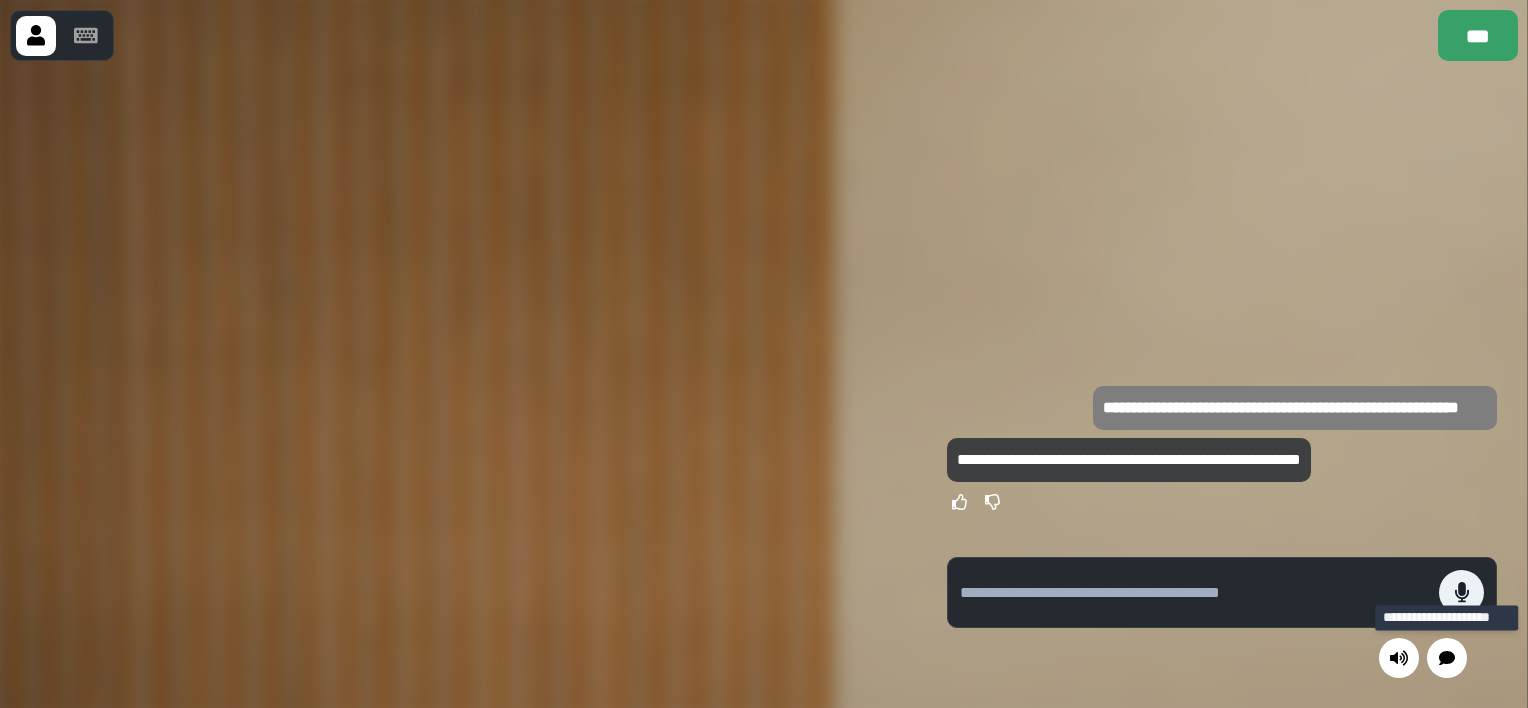 click at bounding box center (458, 384) 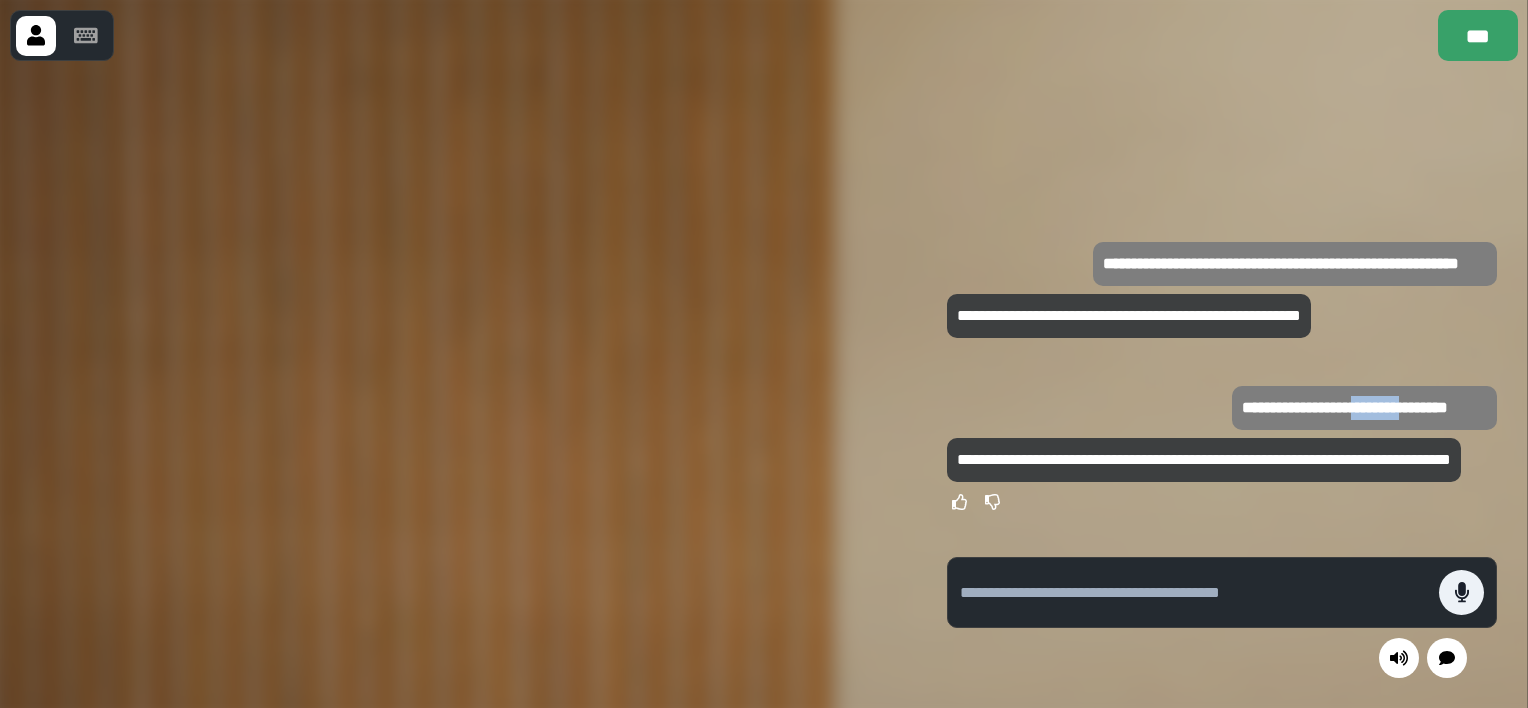 drag, startPoint x: 1426, startPoint y: 393, endPoint x: 1377, endPoint y: 396, distance: 49.09175 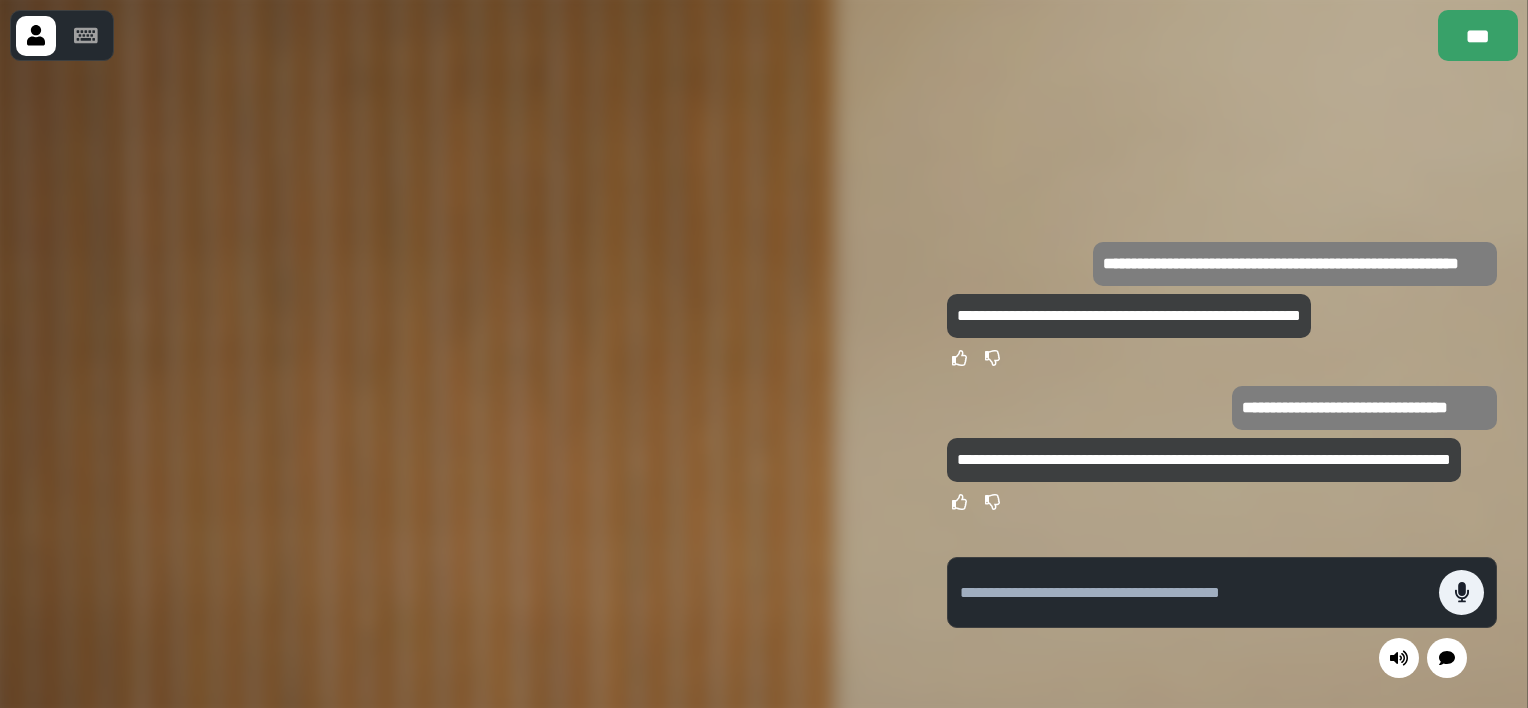 click at bounding box center [1222, 161] 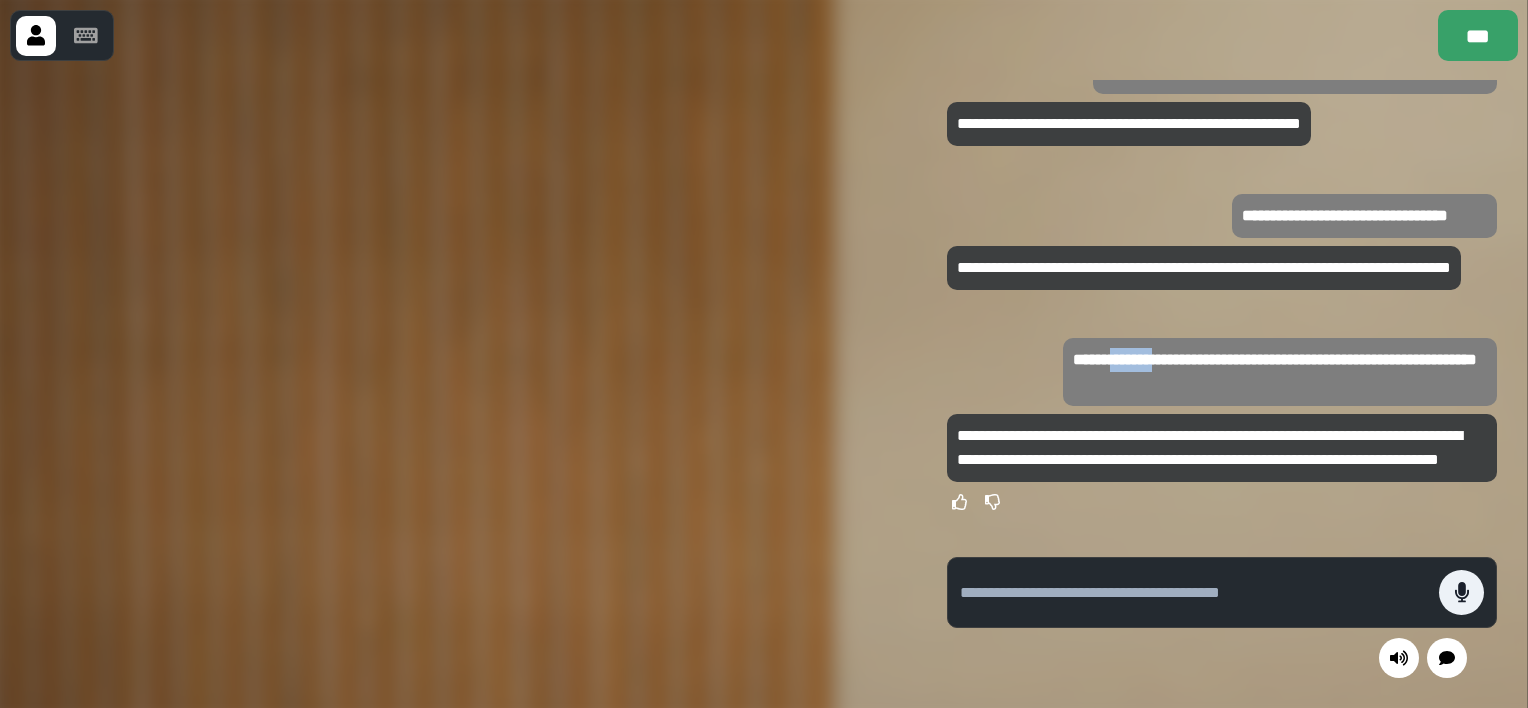 drag, startPoint x: 1149, startPoint y: 340, endPoint x: 1104, endPoint y: 340, distance: 45 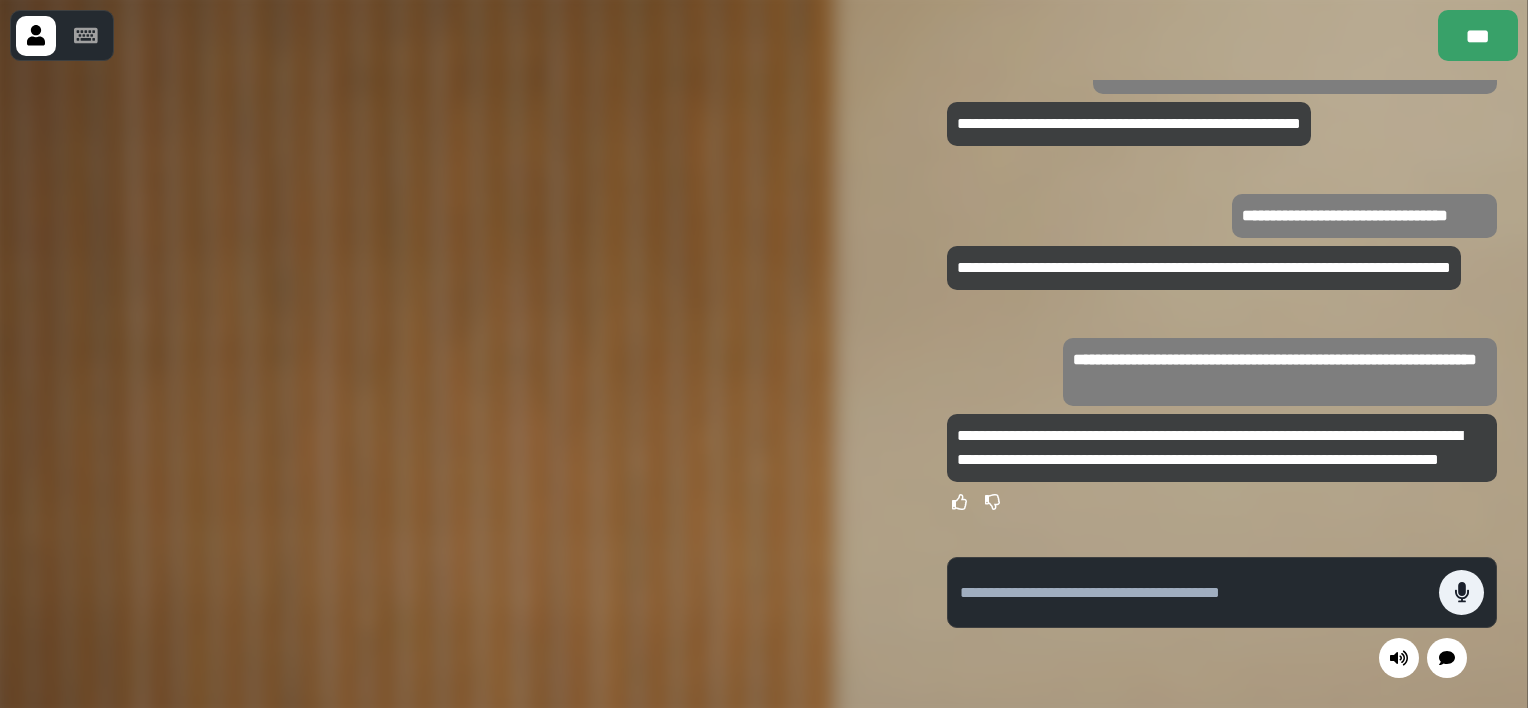 click at bounding box center (458, 384) 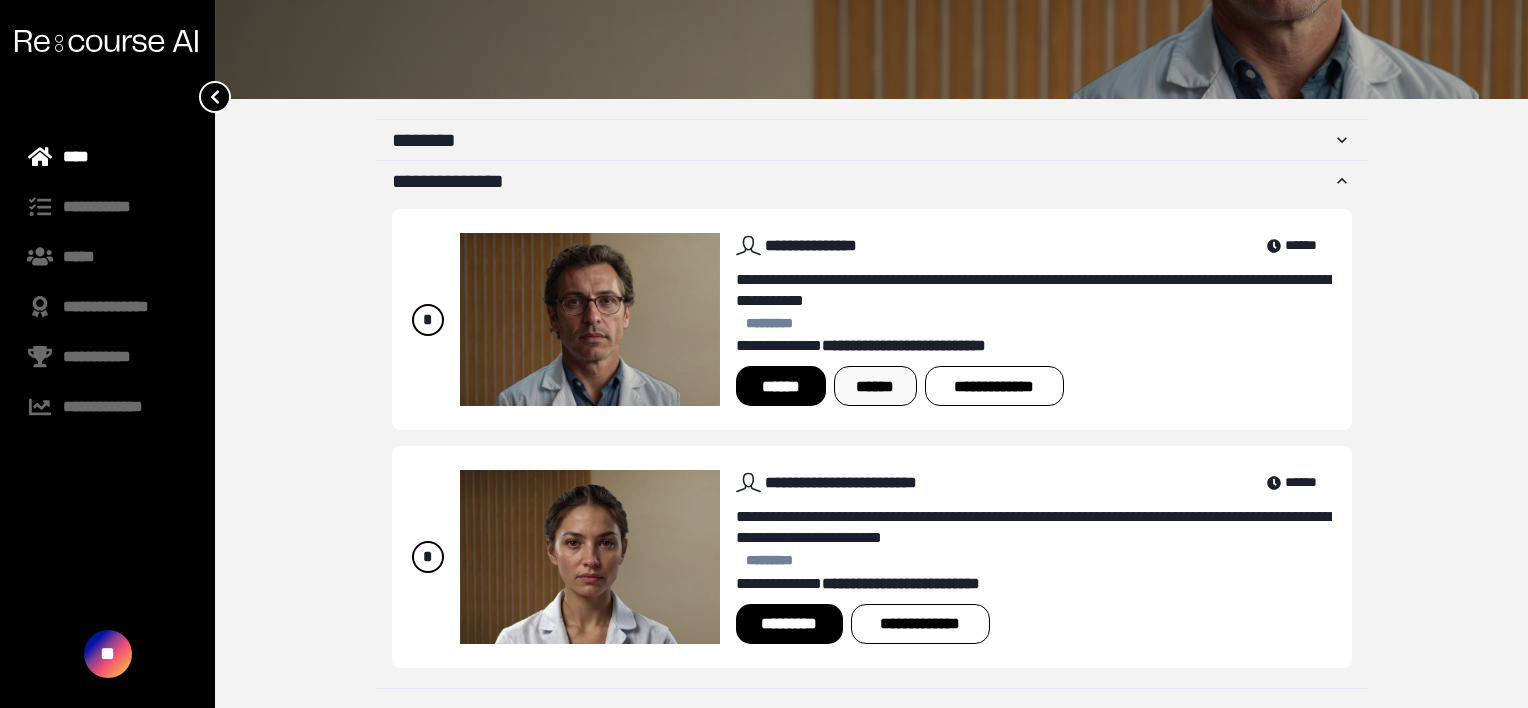 click on "******" at bounding box center (875, 386) 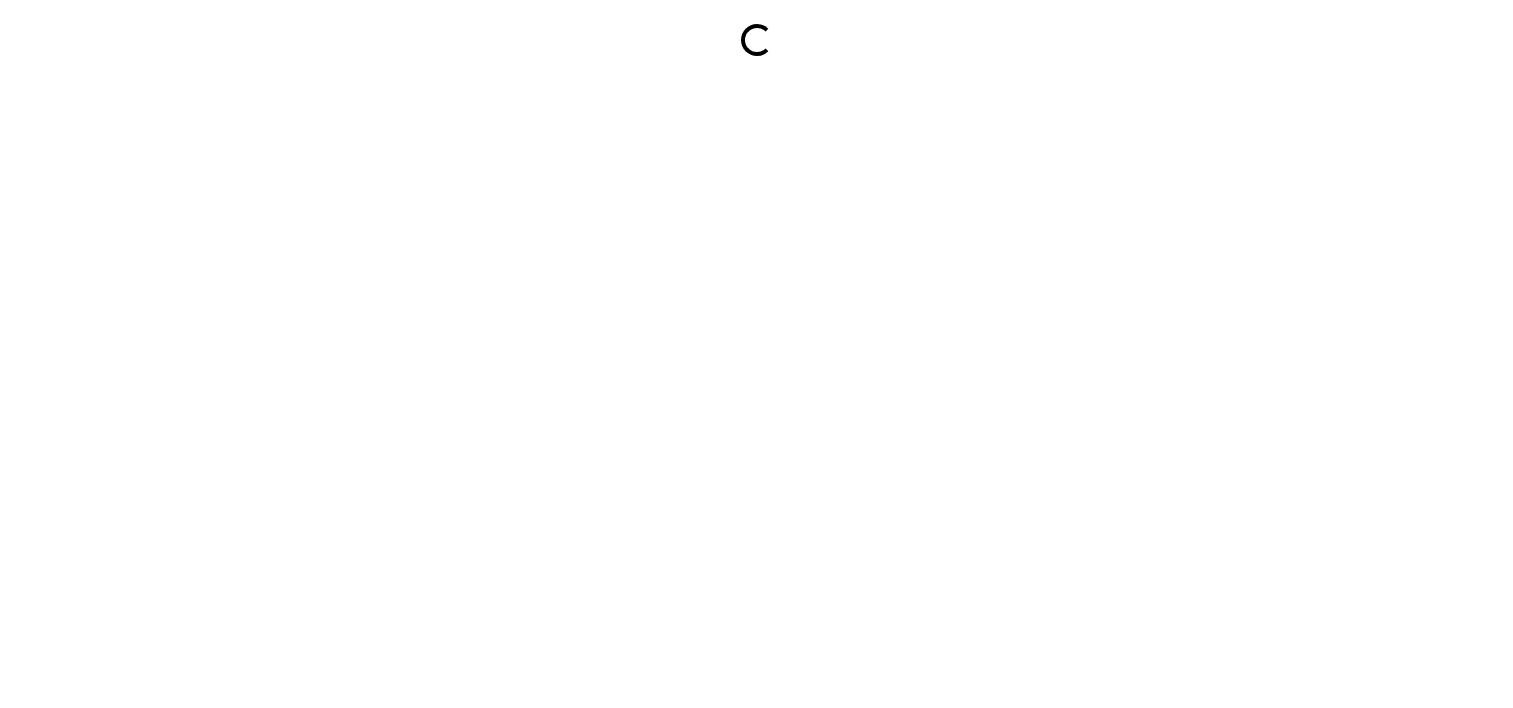 scroll, scrollTop: 0, scrollLeft: 0, axis: both 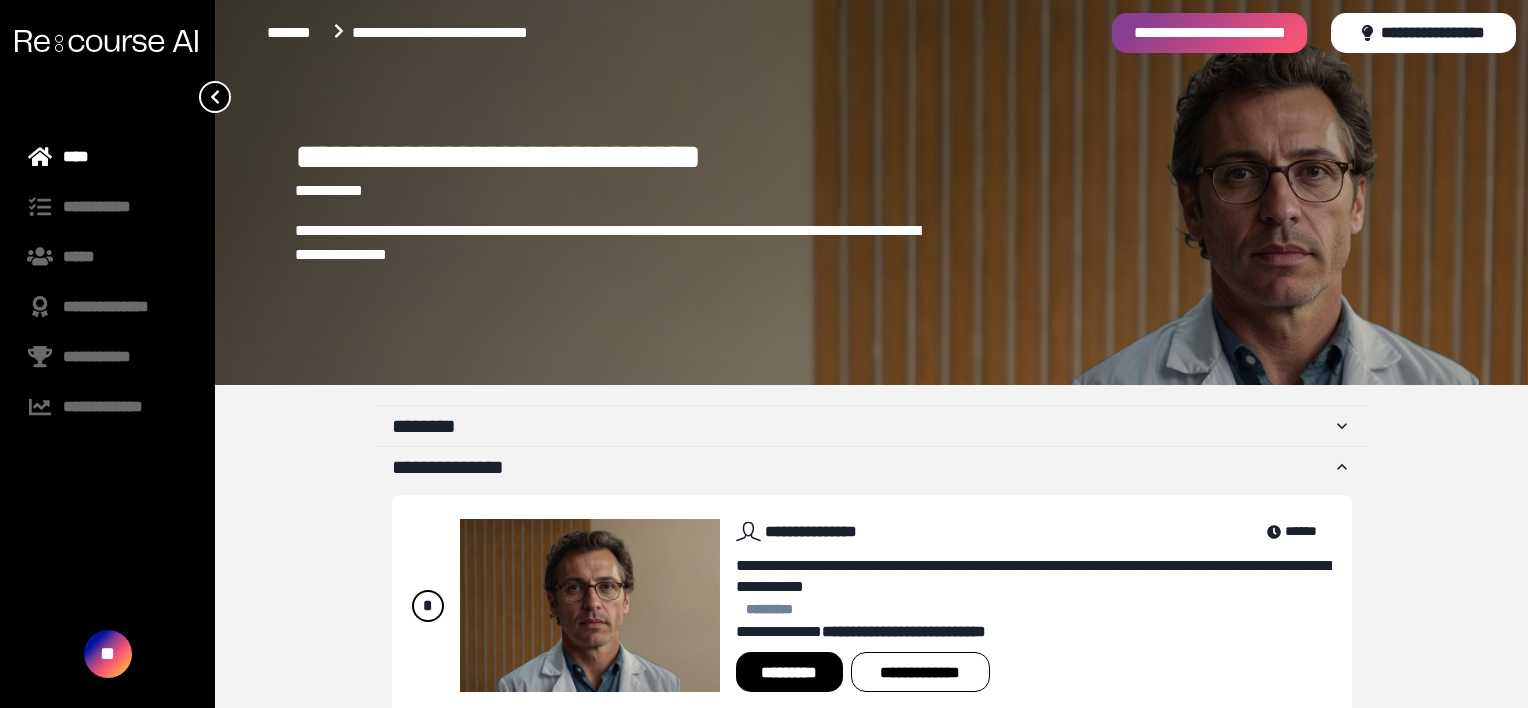 click on "*********" at bounding box center [789, 672] 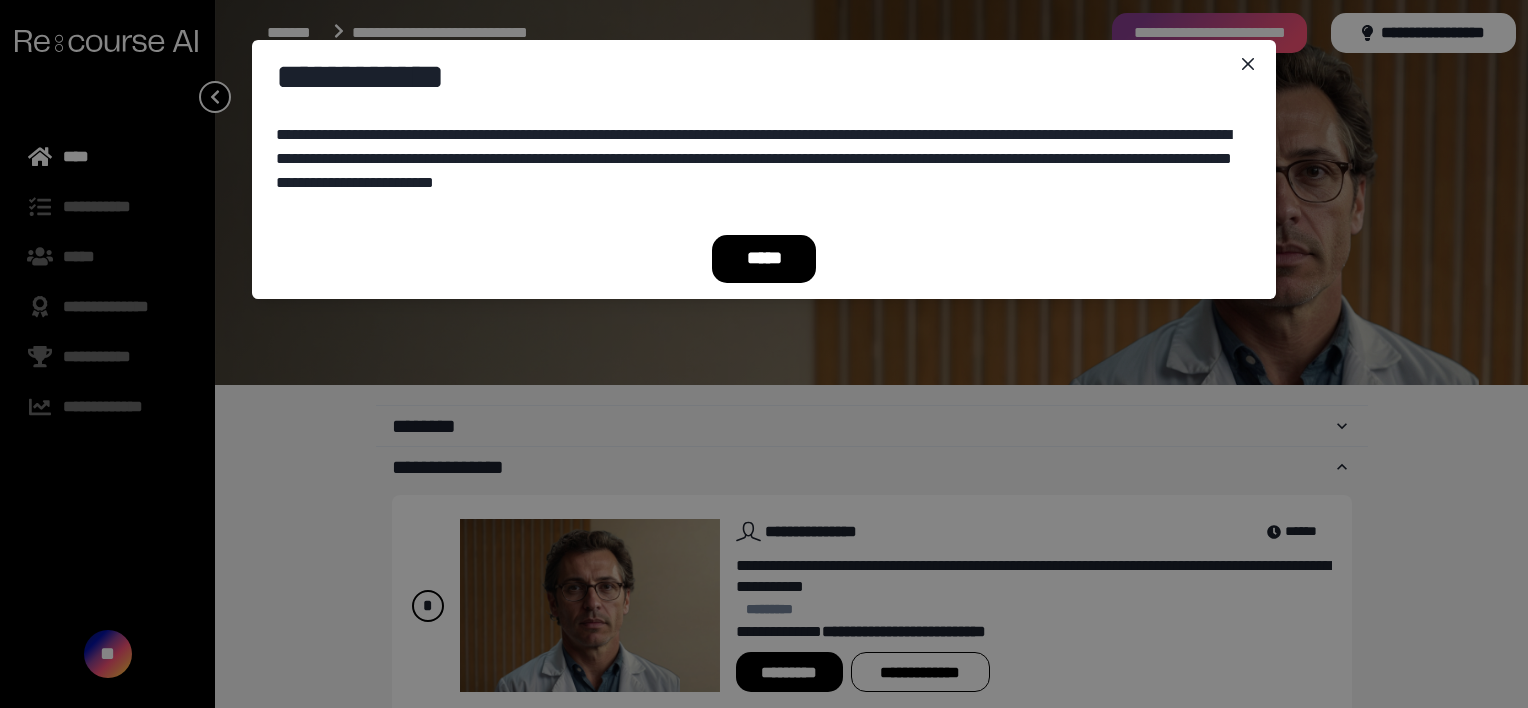 click on "*****" at bounding box center (764, 259) 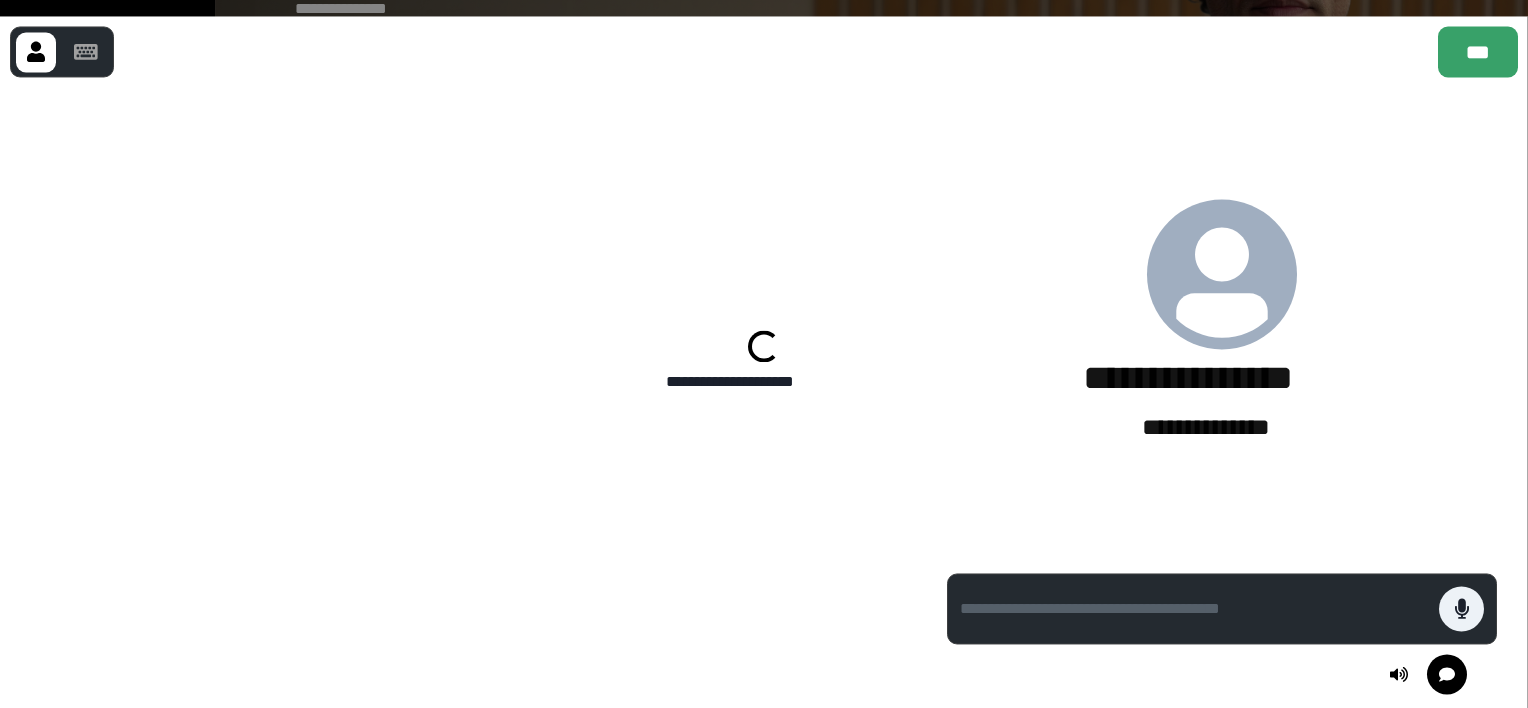 scroll, scrollTop: 286, scrollLeft: 0, axis: vertical 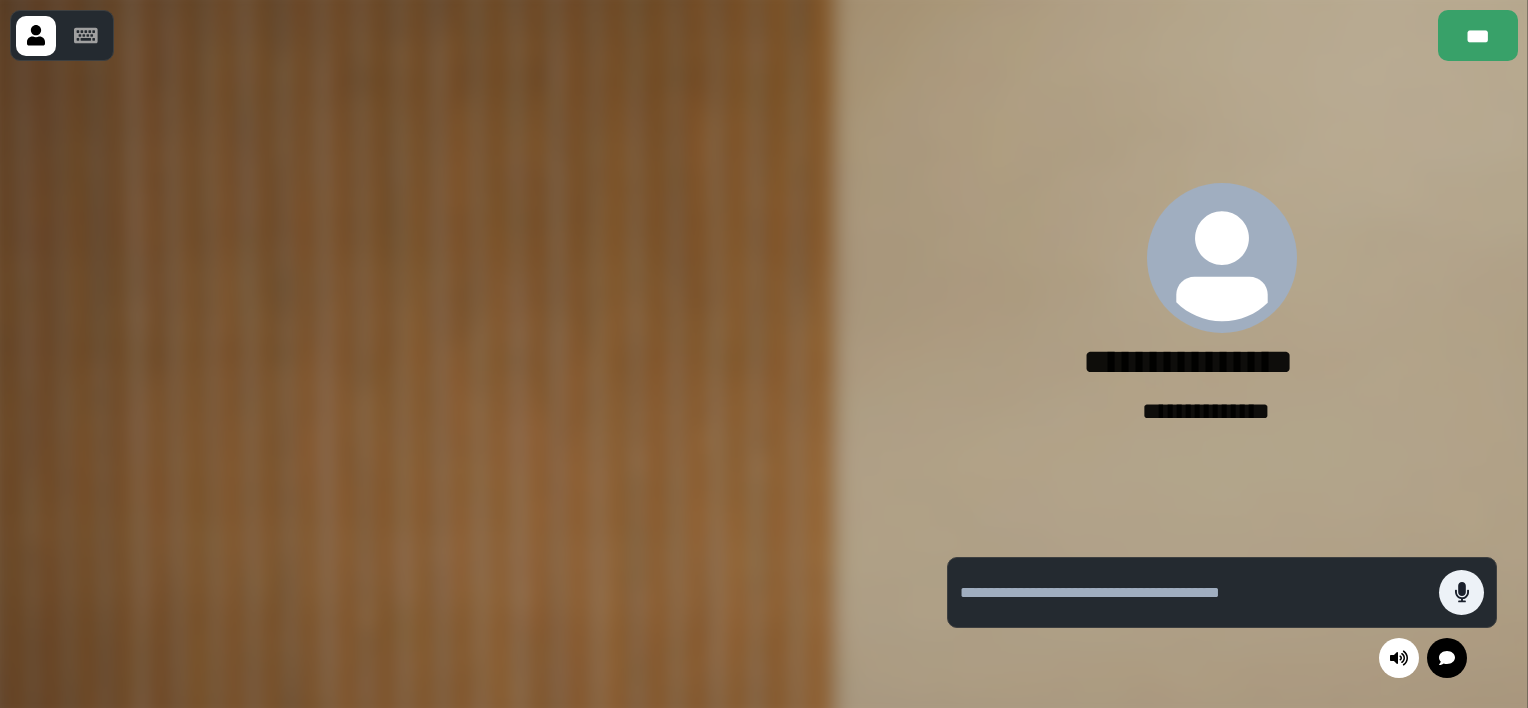 click at bounding box center [458, 384] 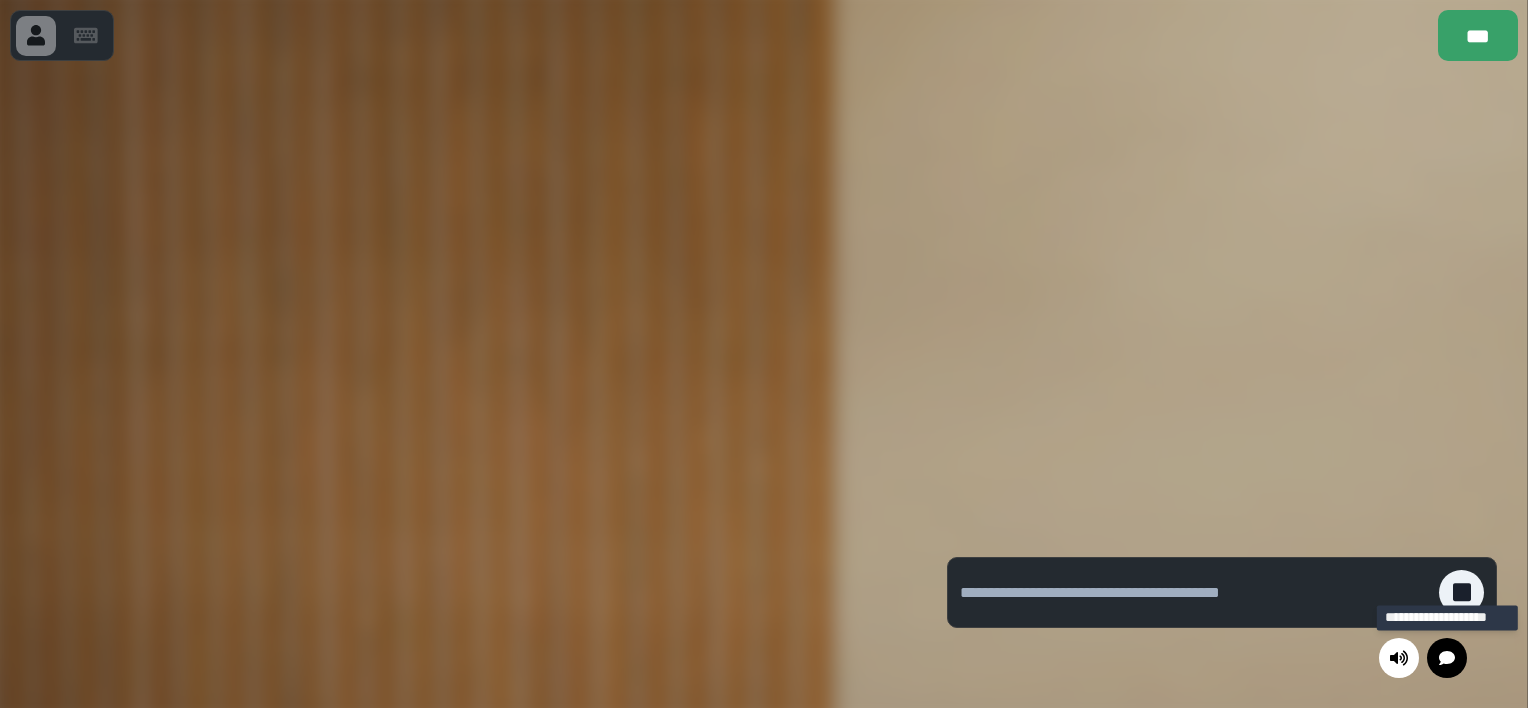 click at bounding box center (1447, 658) 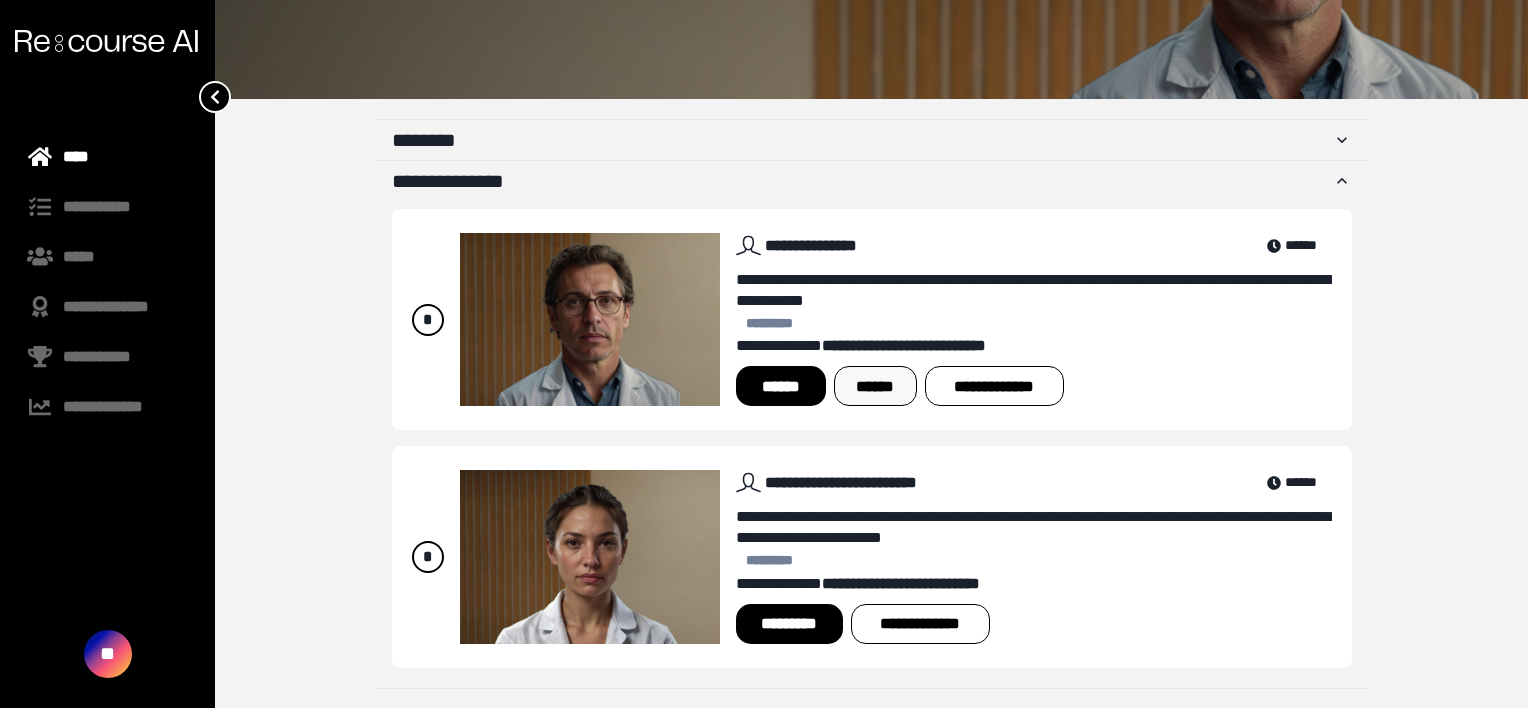 click on "******" at bounding box center (875, 386) 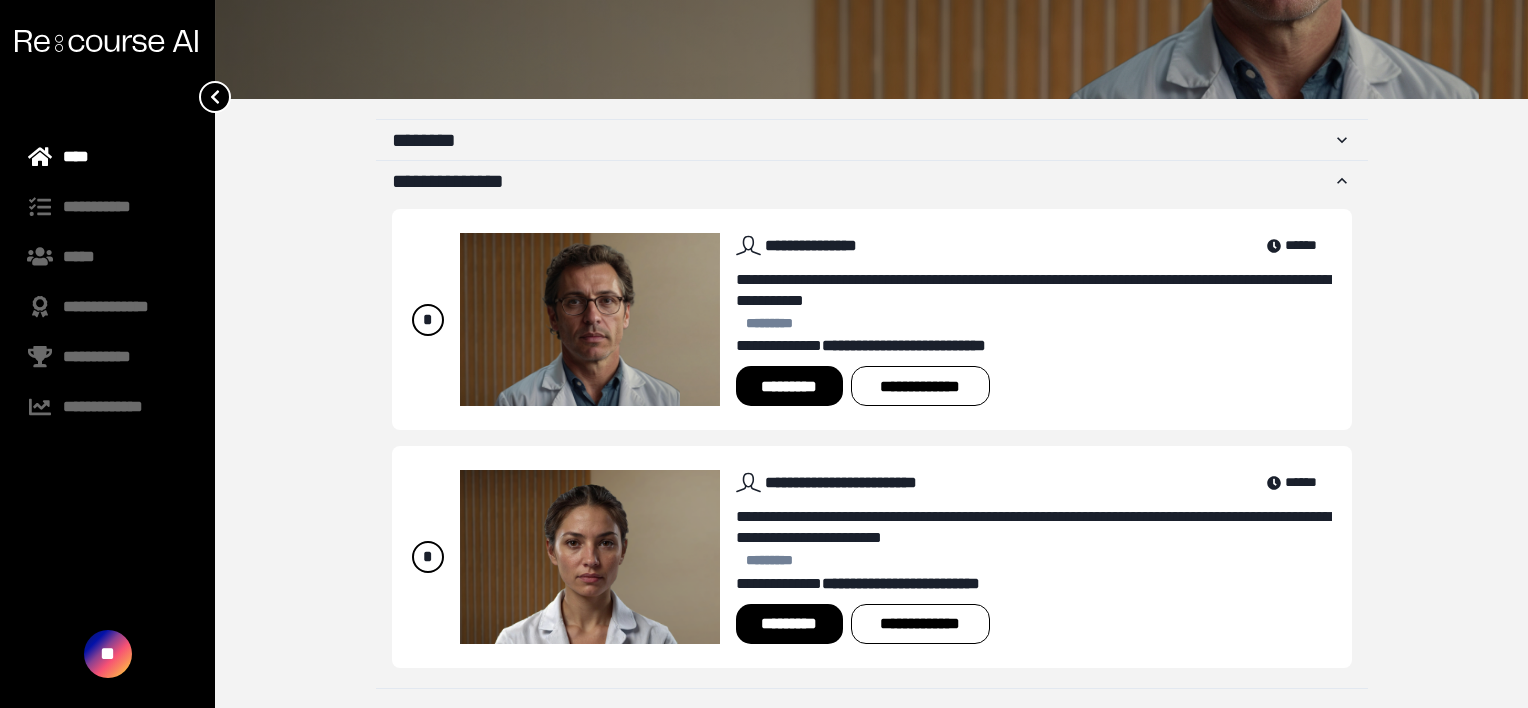 click on "*********" at bounding box center [789, 386] 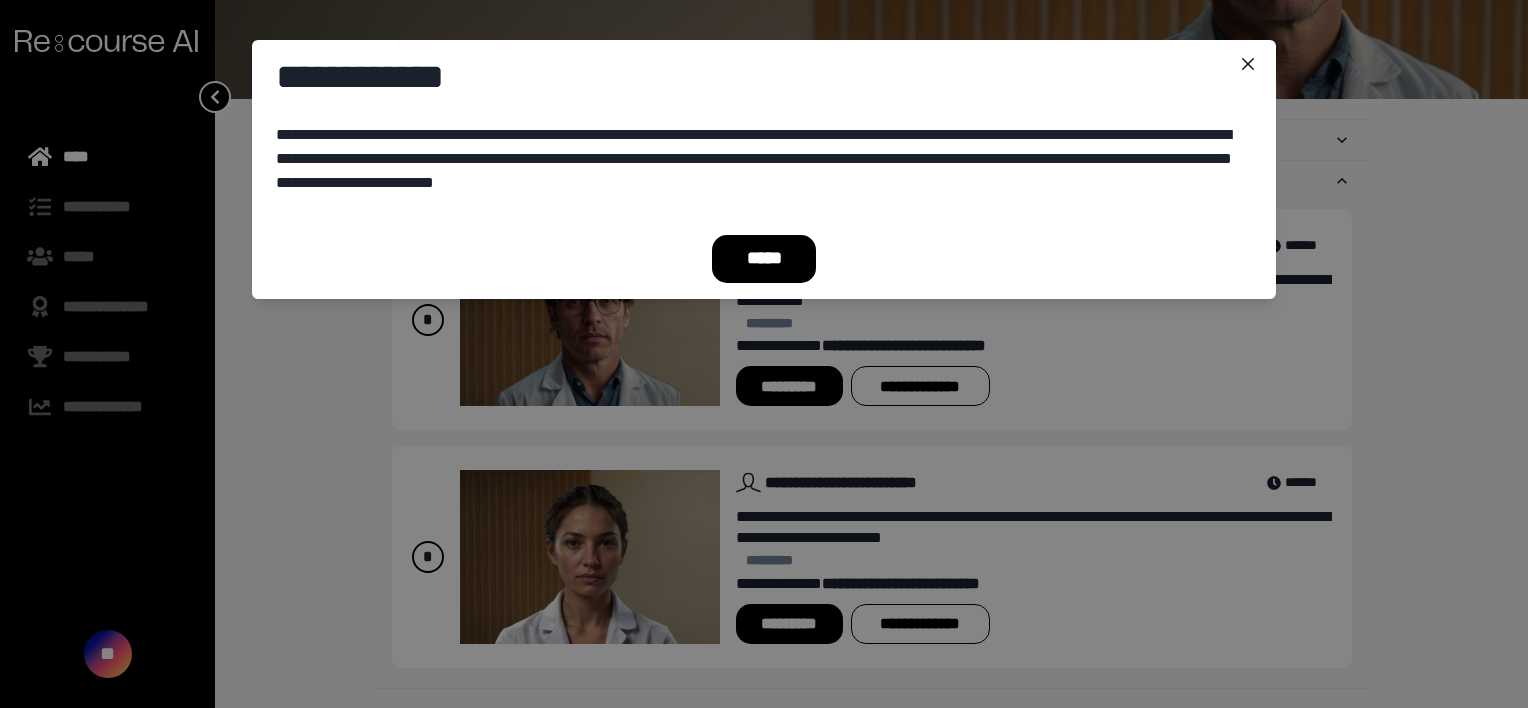 click on "*****" at bounding box center [764, 259] 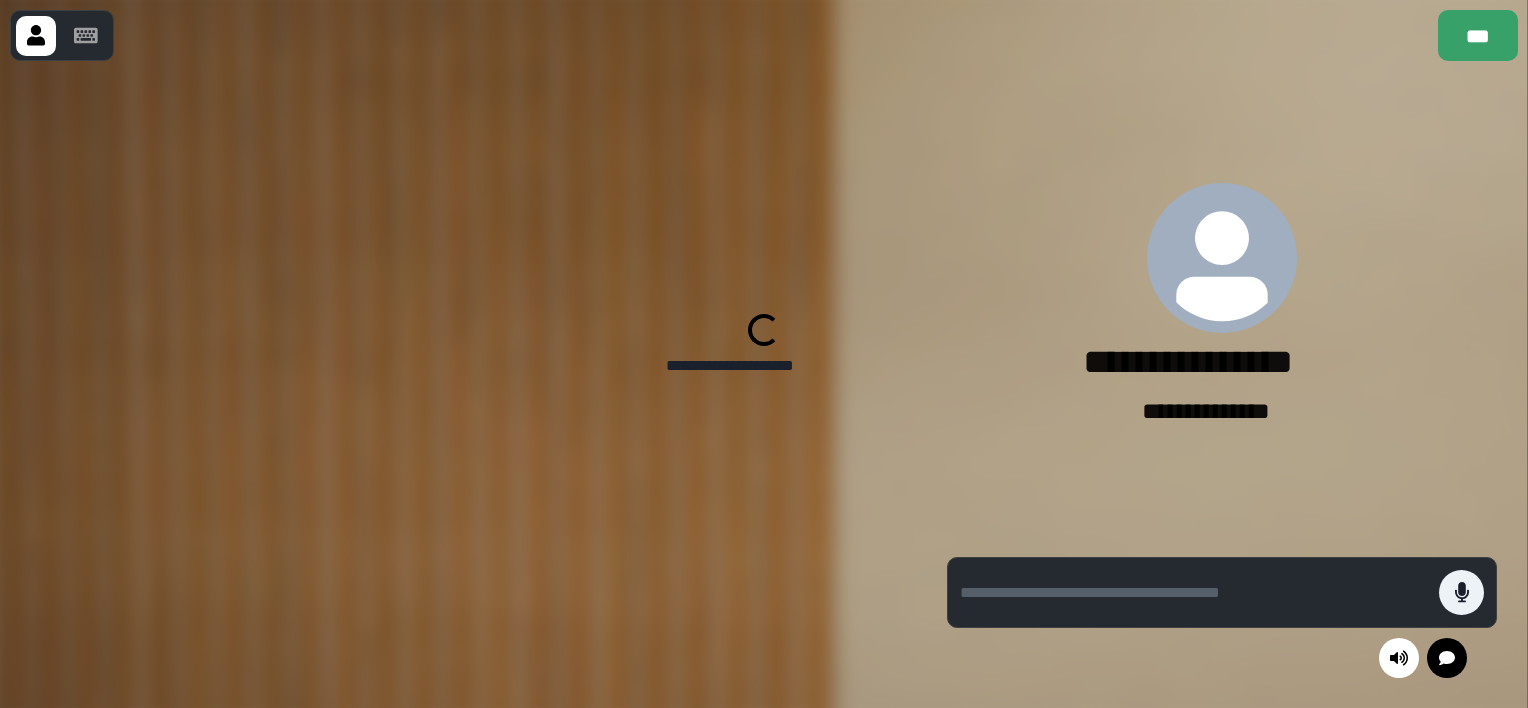 click at bounding box center (458, 384) 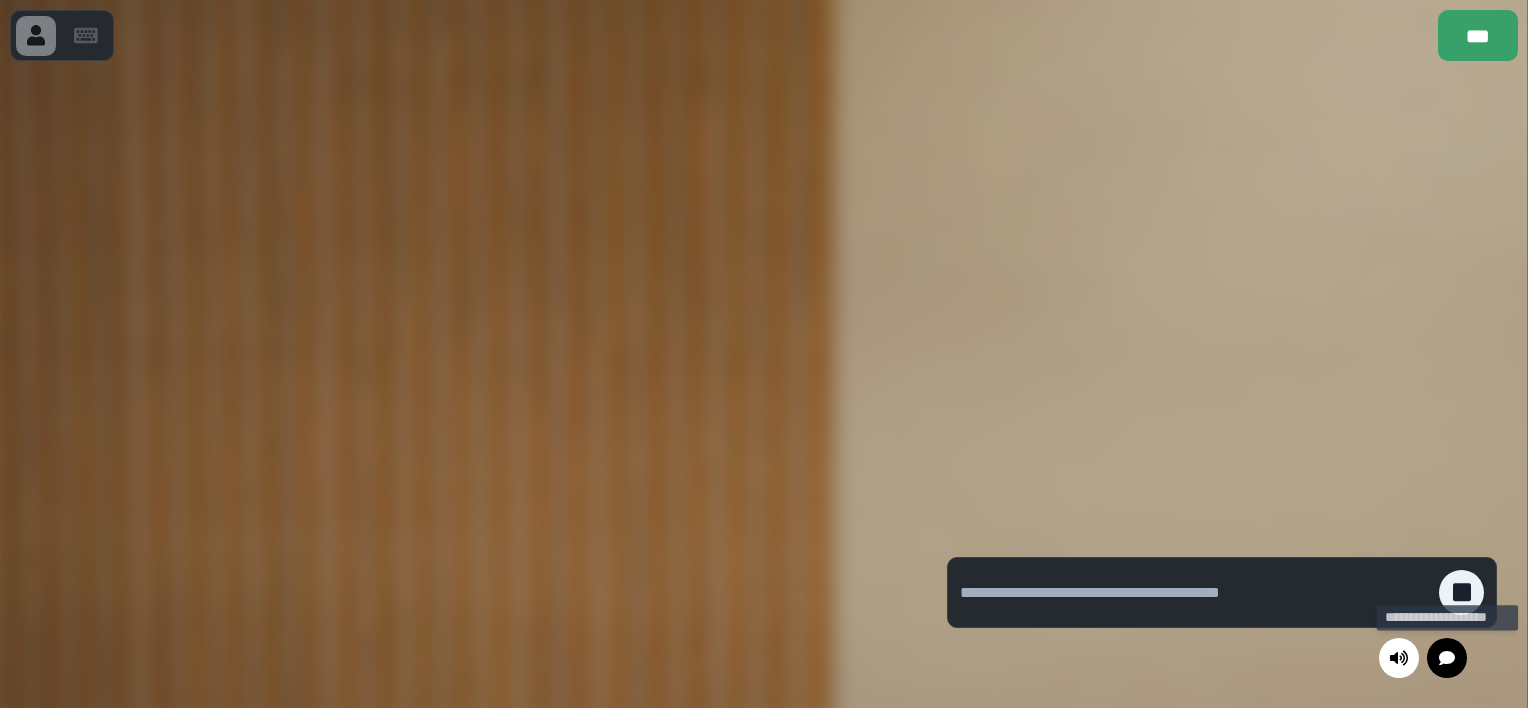 click at bounding box center [1447, 658] 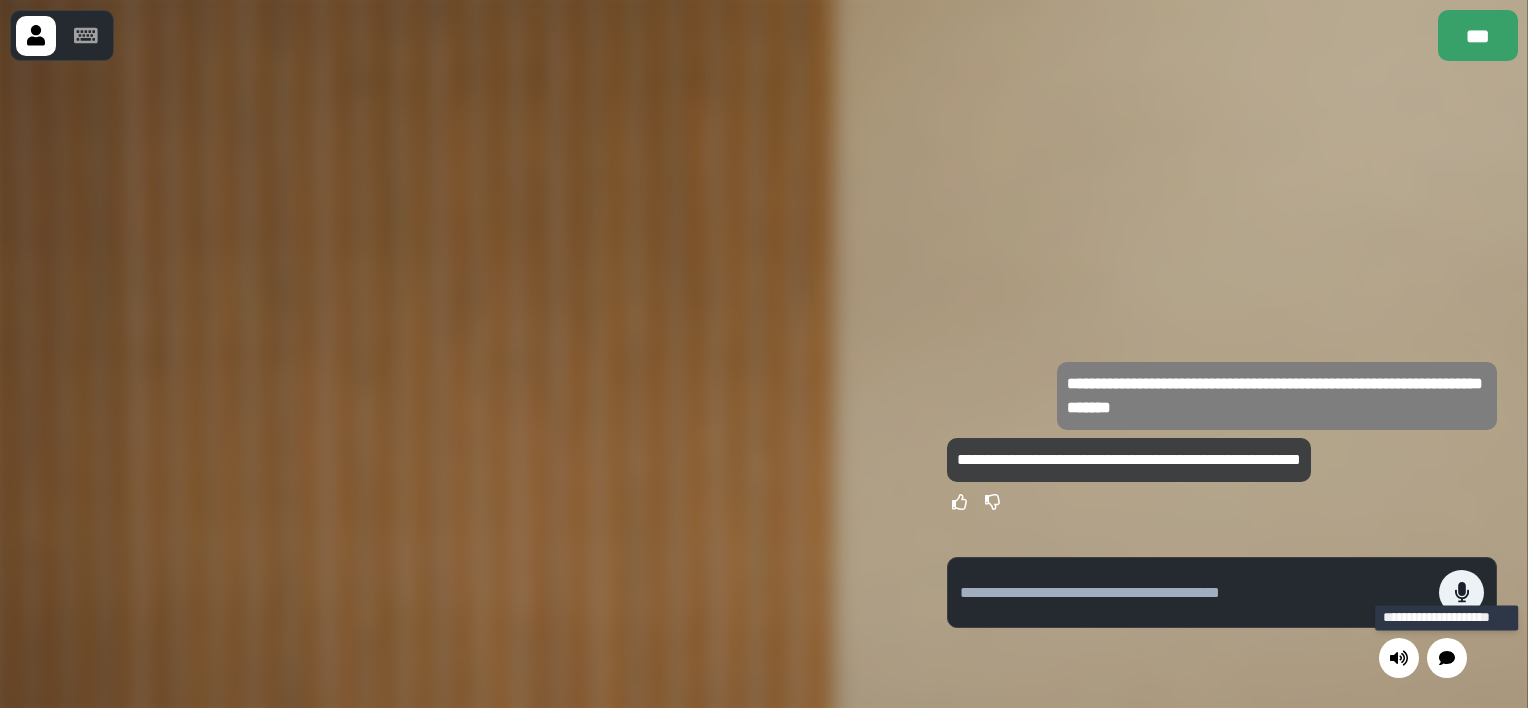 click at bounding box center (458, 384) 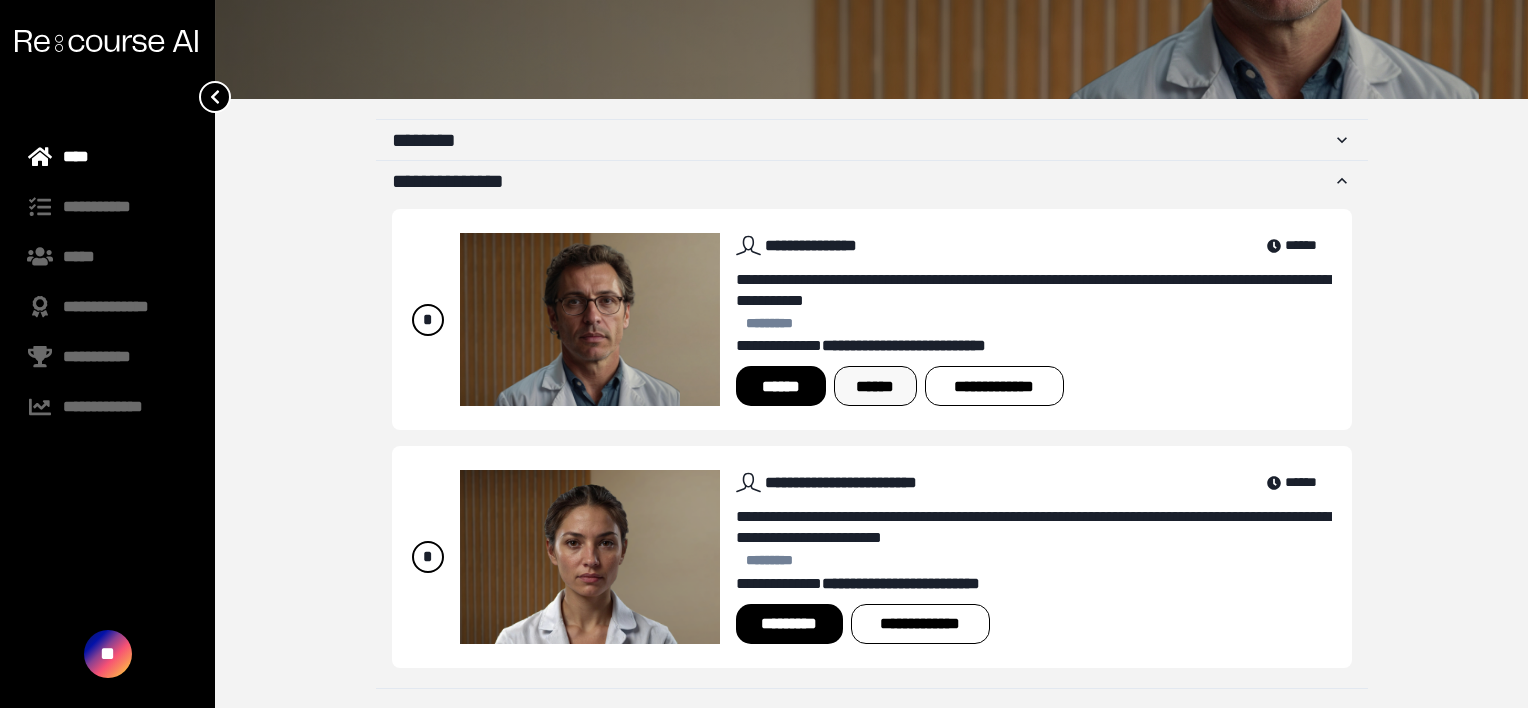 click on "******" at bounding box center [875, 386] 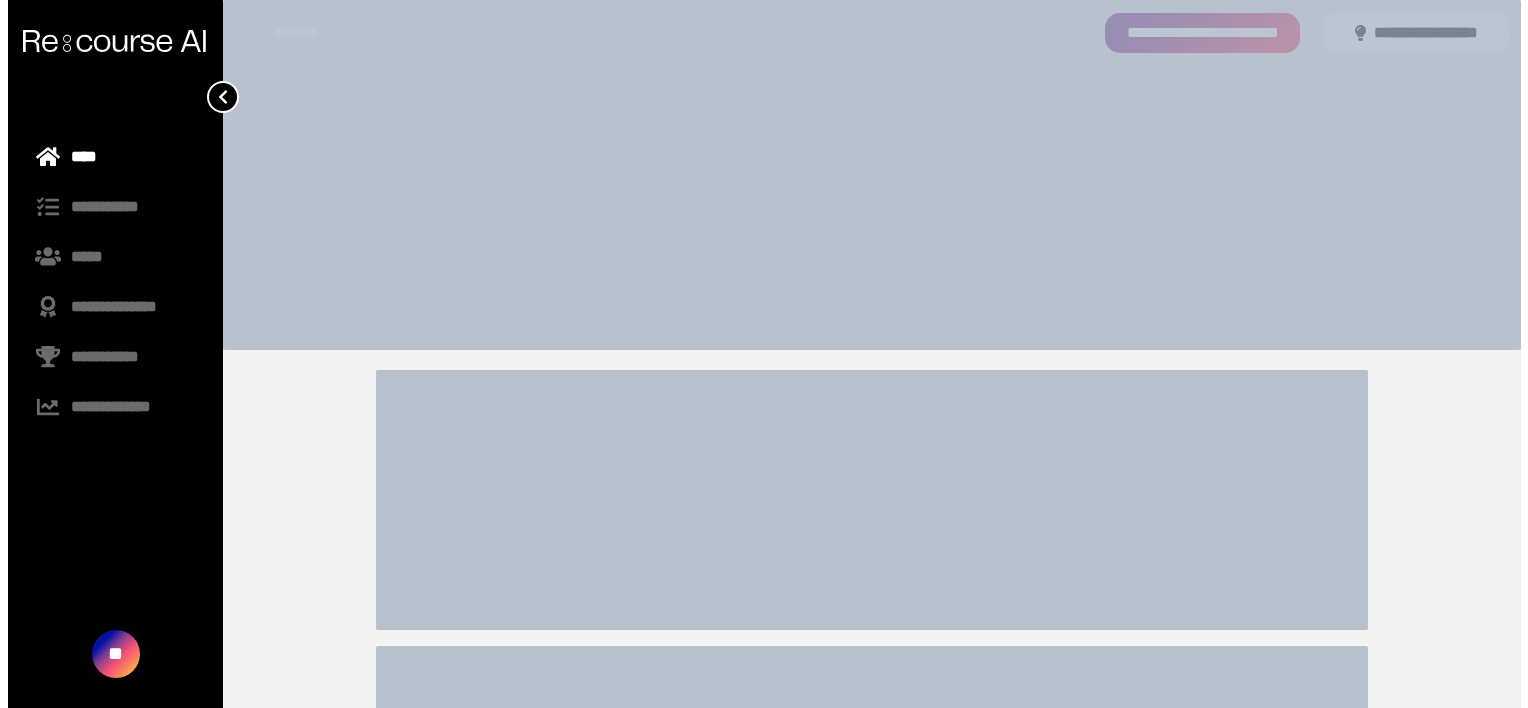 scroll, scrollTop: 0, scrollLeft: 0, axis: both 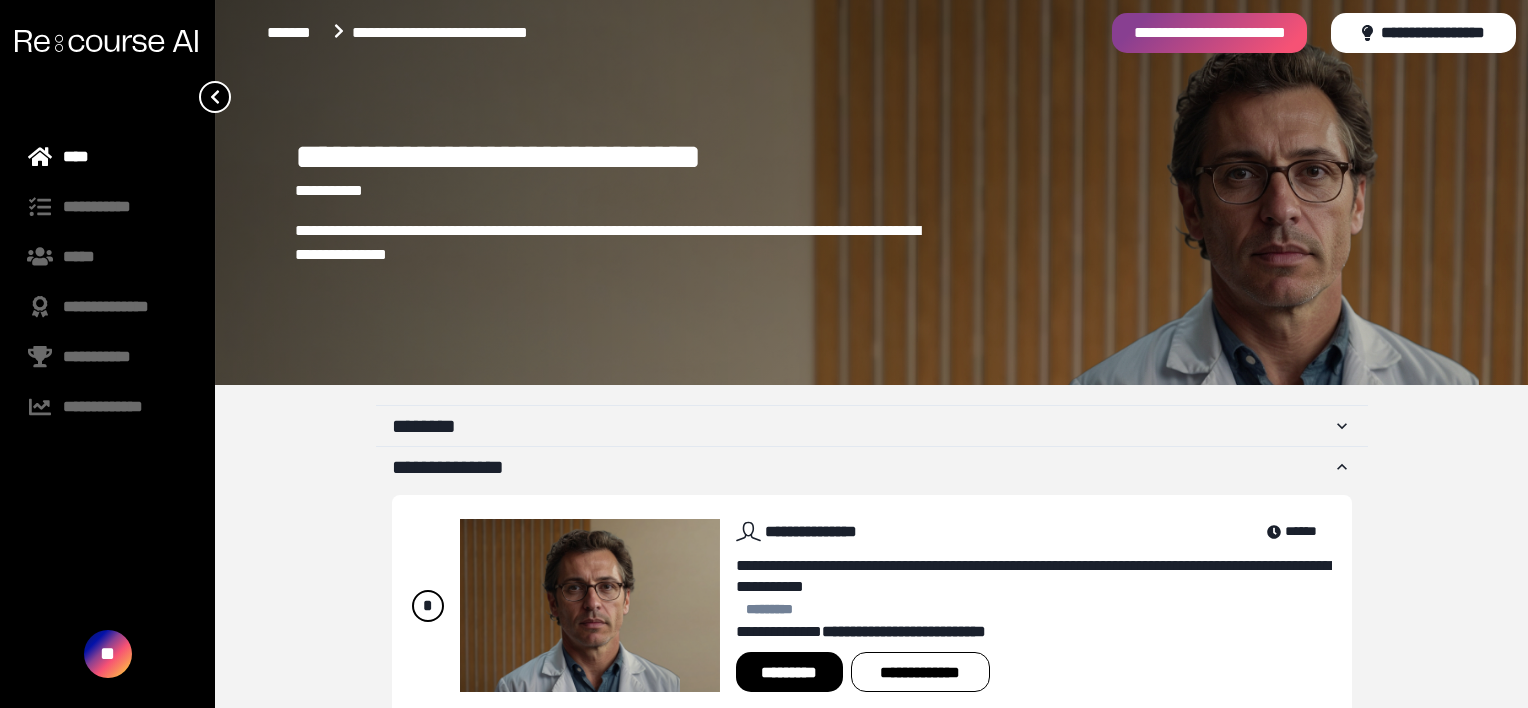 click on "*********" at bounding box center (789, 672) 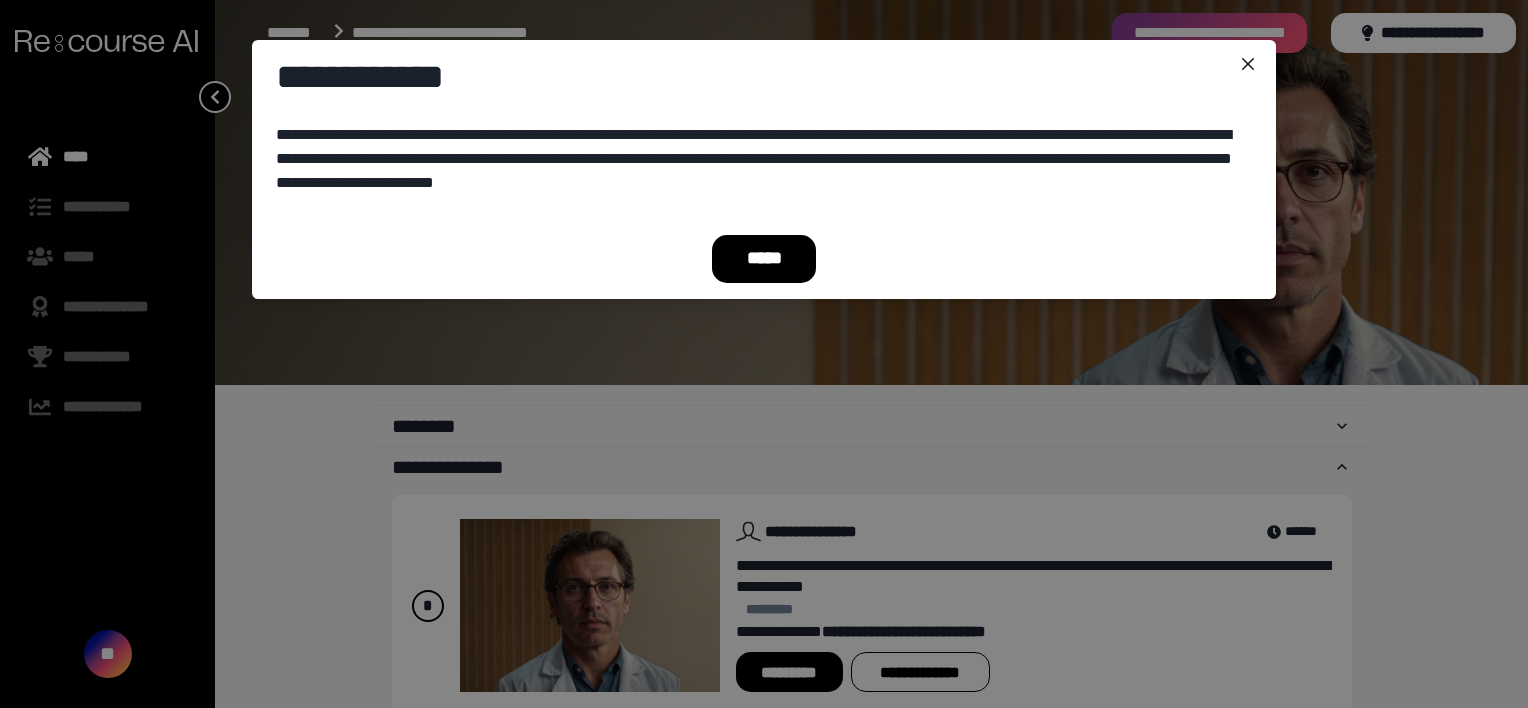 click on "*****" at bounding box center (764, 259) 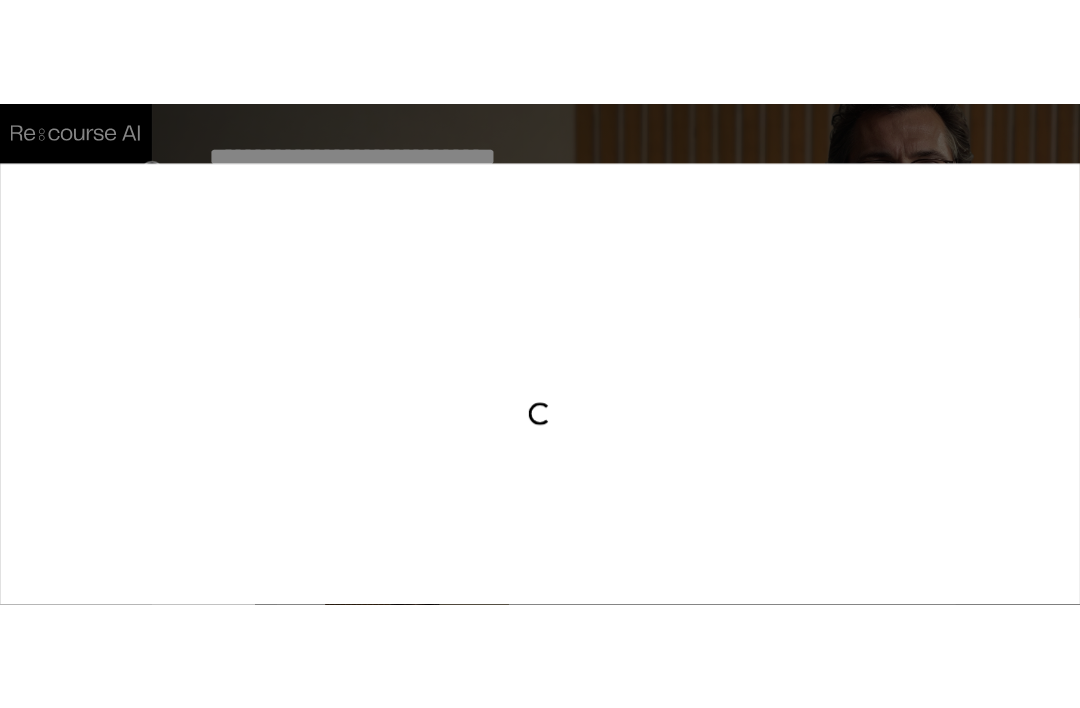 scroll, scrollTop: 286, scrollLeft: 0, axis: vertical 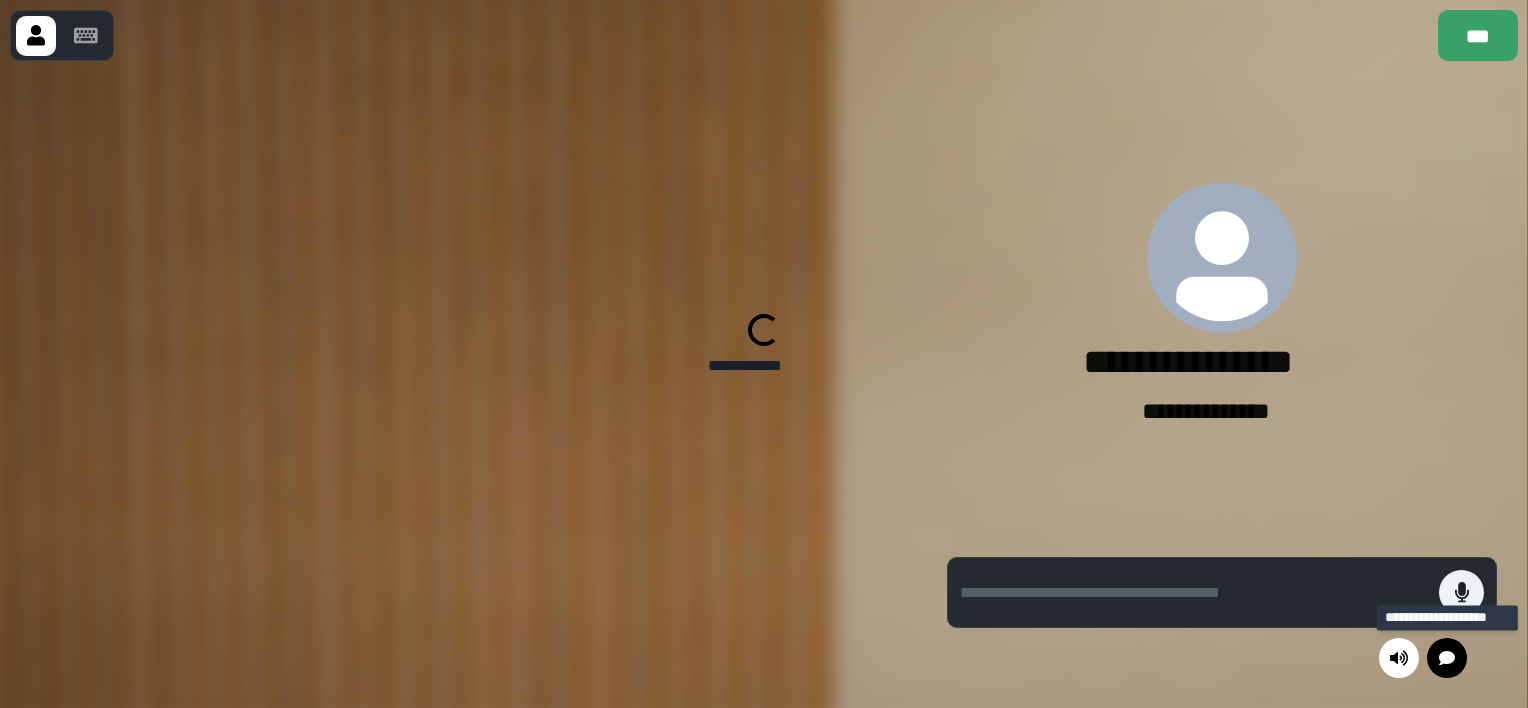 click at bounding box center (1447, 658) 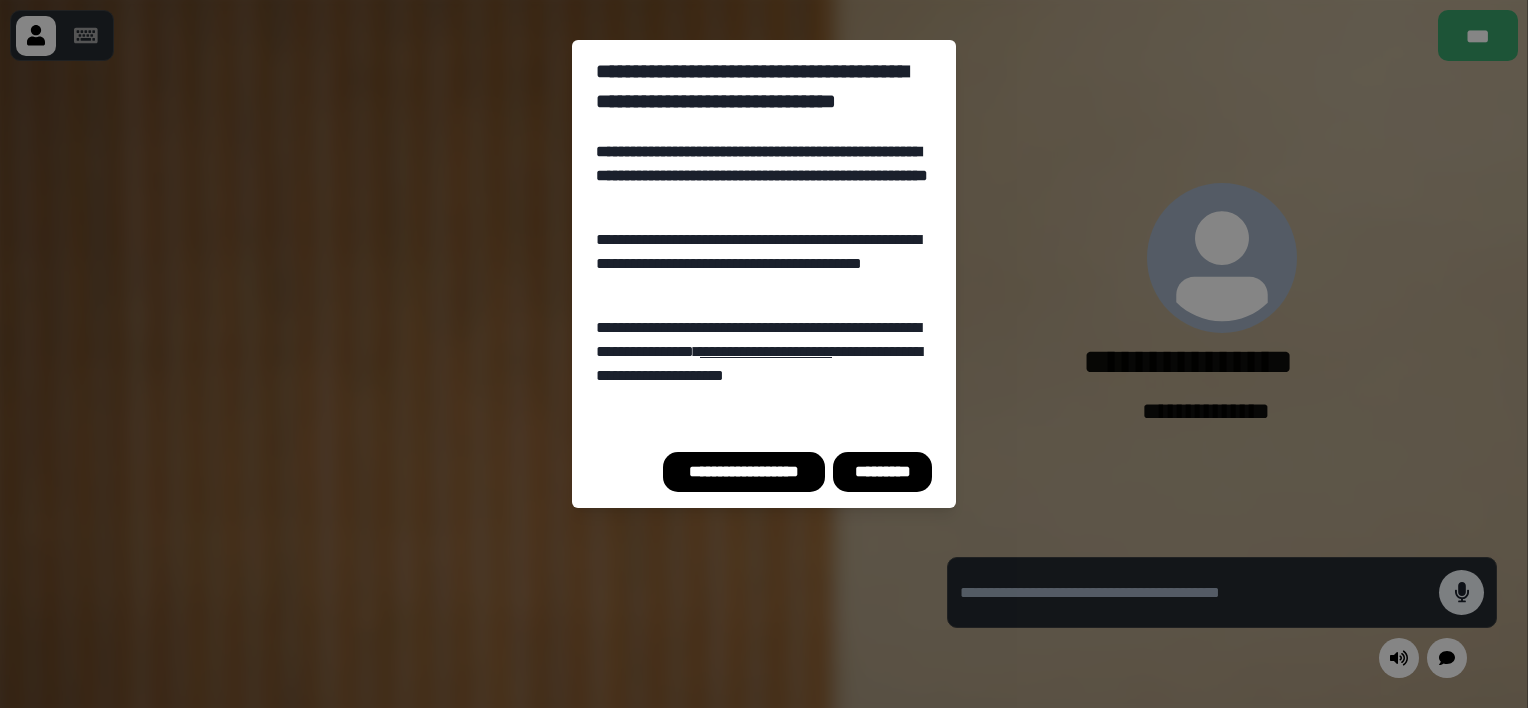 click on "*********" at bounding box center (882, 472) 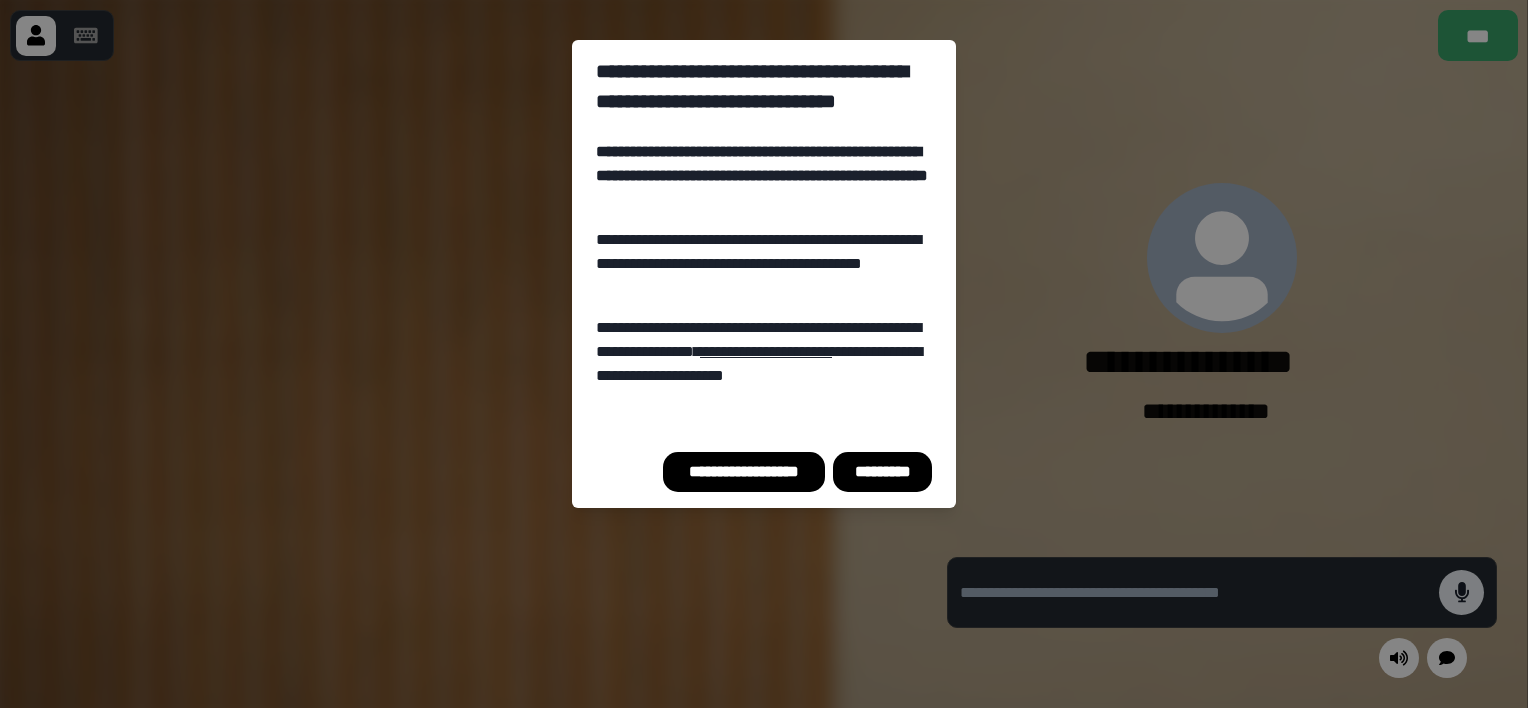 click on "**********" at bounding box center [744, 472] 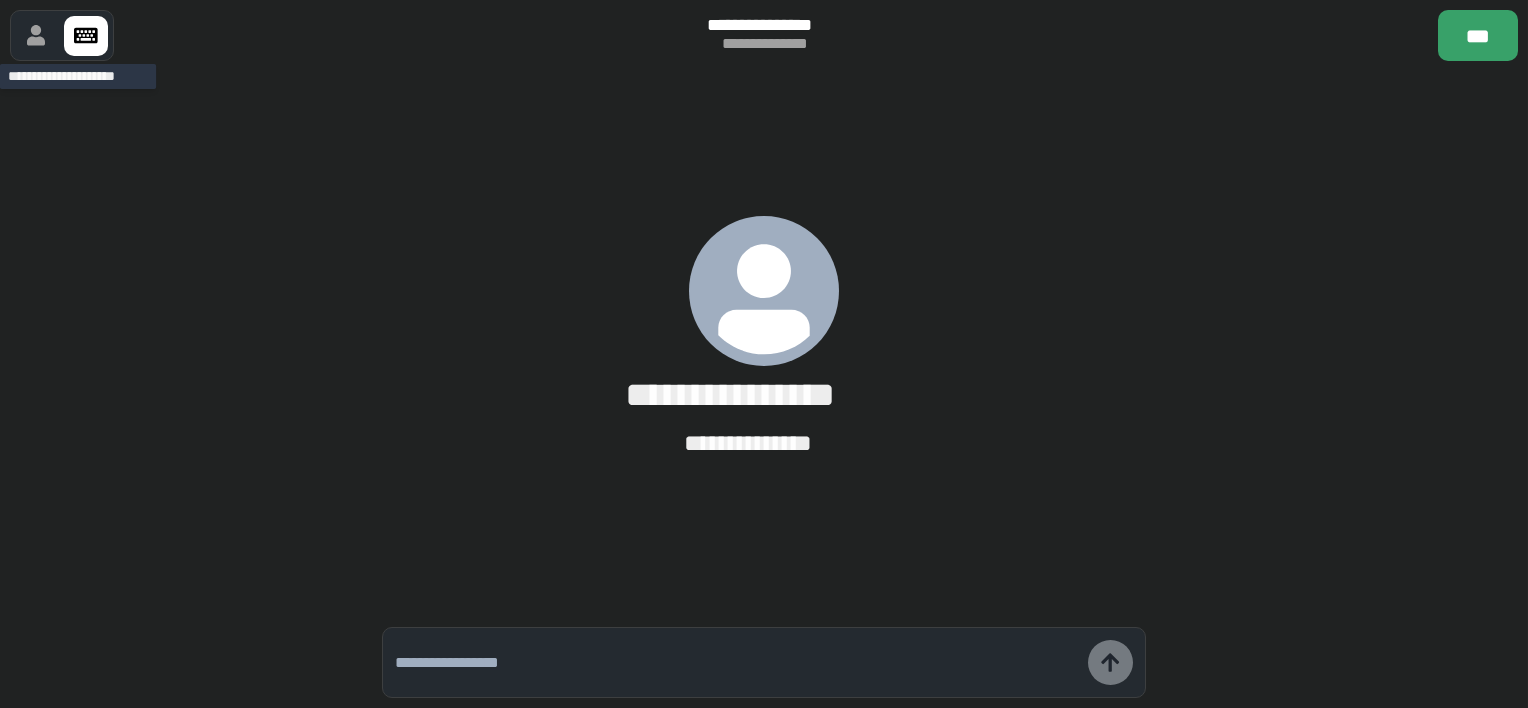 click at bounding box center (36, 35) 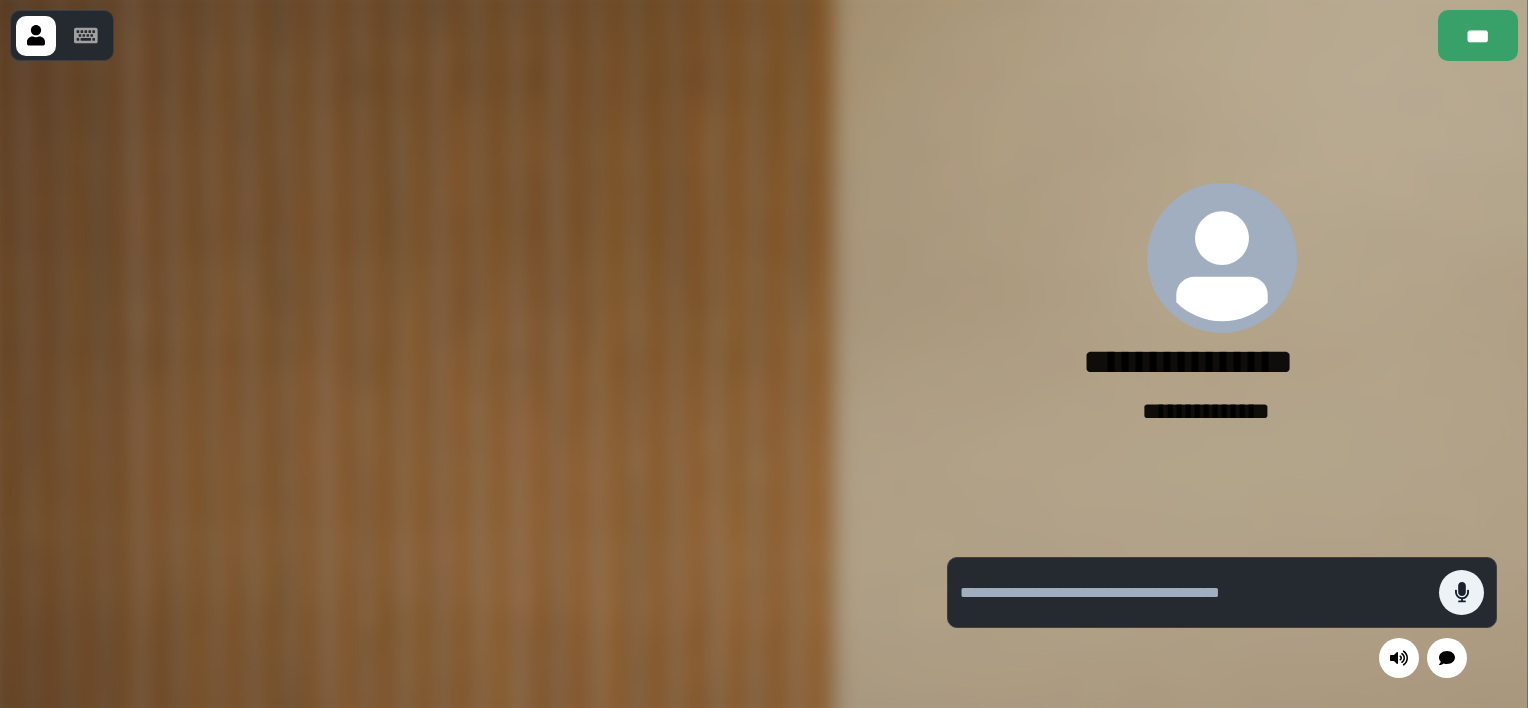 click at bounding box center (458, 384) 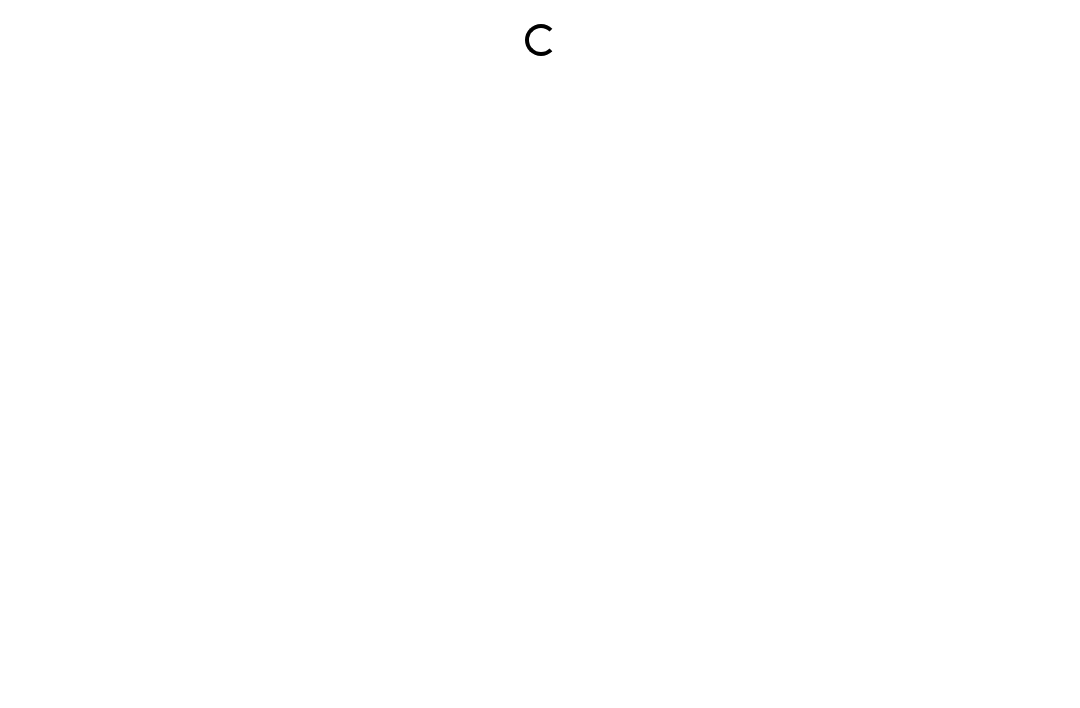 scroll, scrollTop: 0, scrollLeft: 0, axis: both 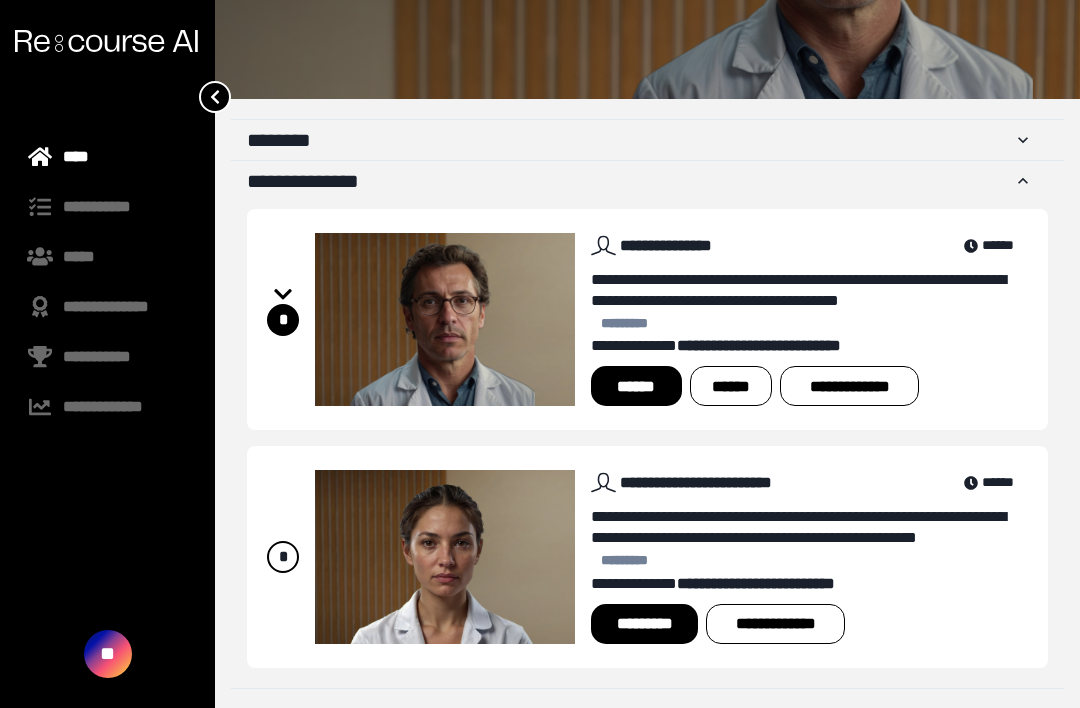 click on "**********" at bounding box center (809, 386) 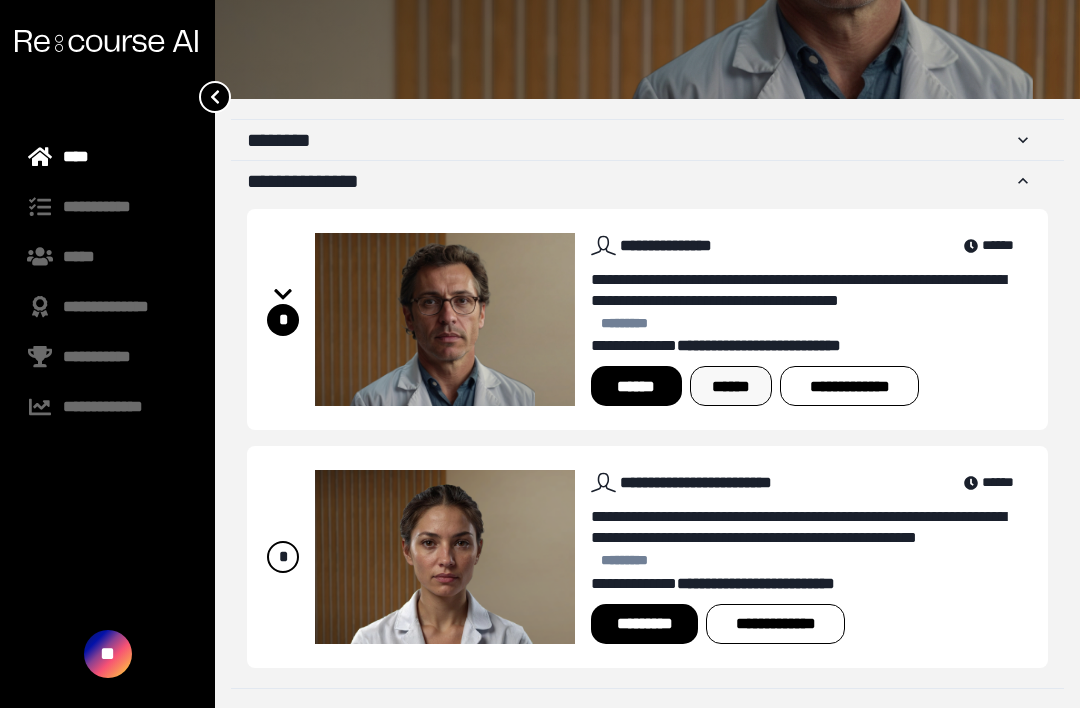 click on "******" at bounding box center [731, 386] 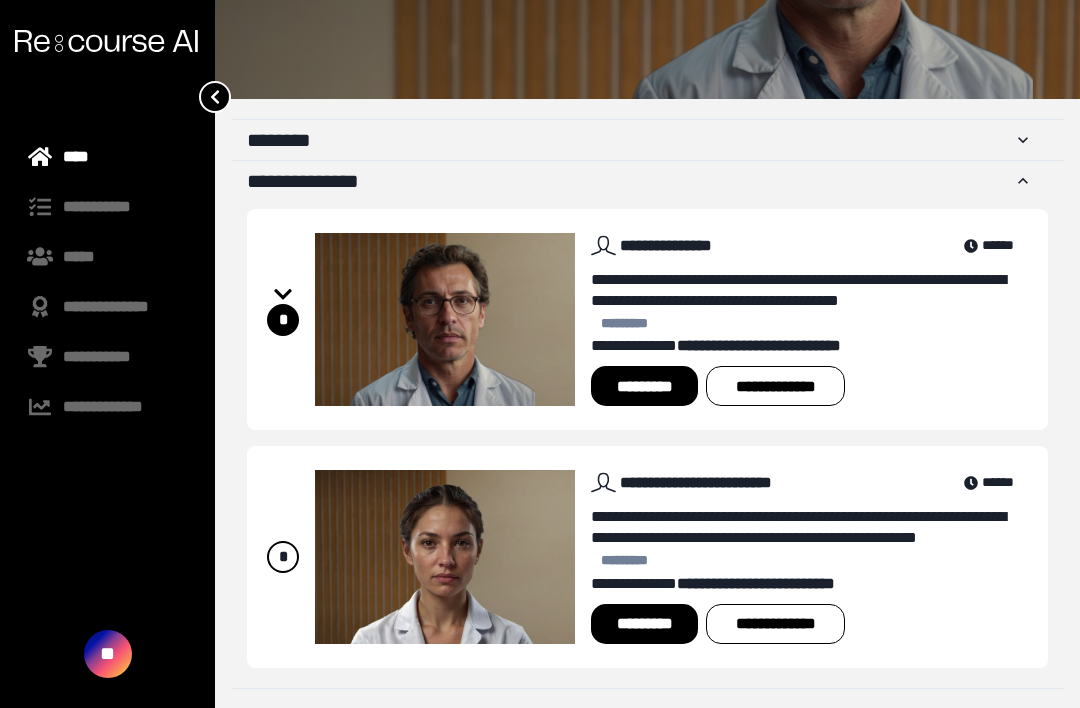 click on "*********" at bounding box center [644, 386] 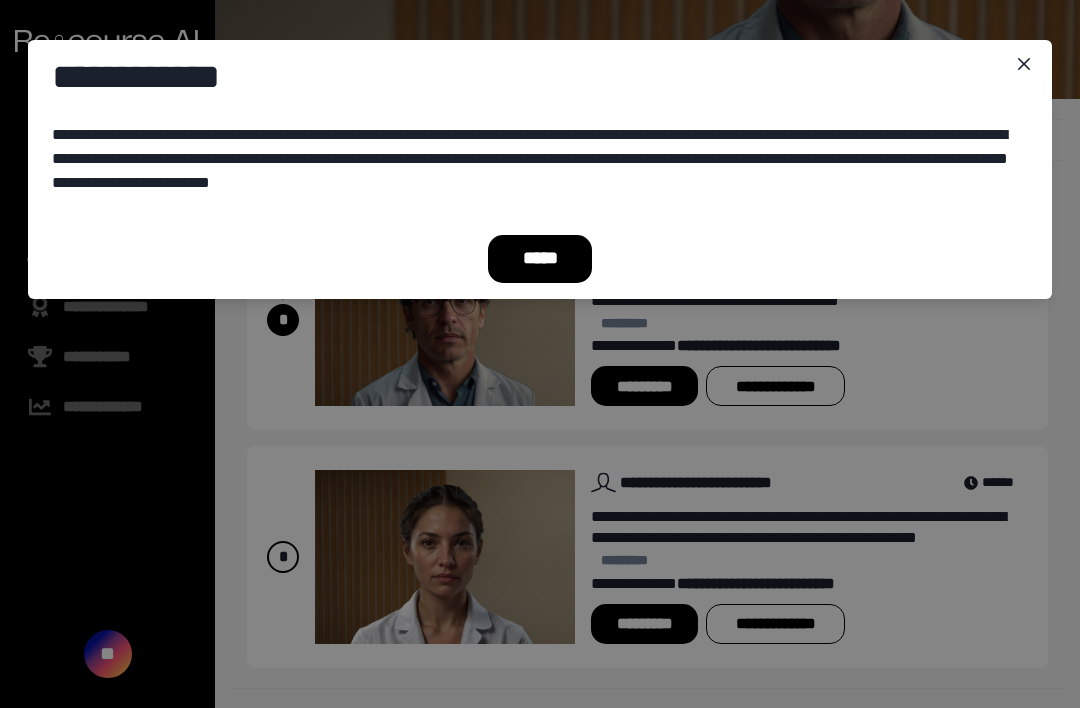 click on "*****" at bounding box center (540, 259) 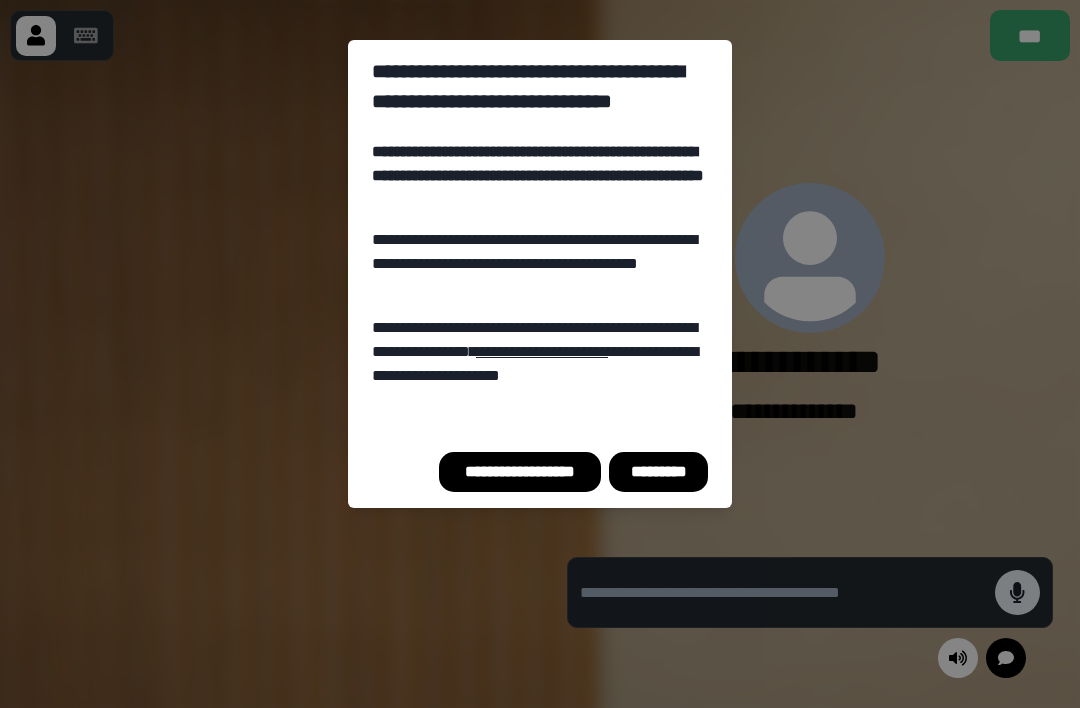 click on "*********" at bounding box center [658, 472] 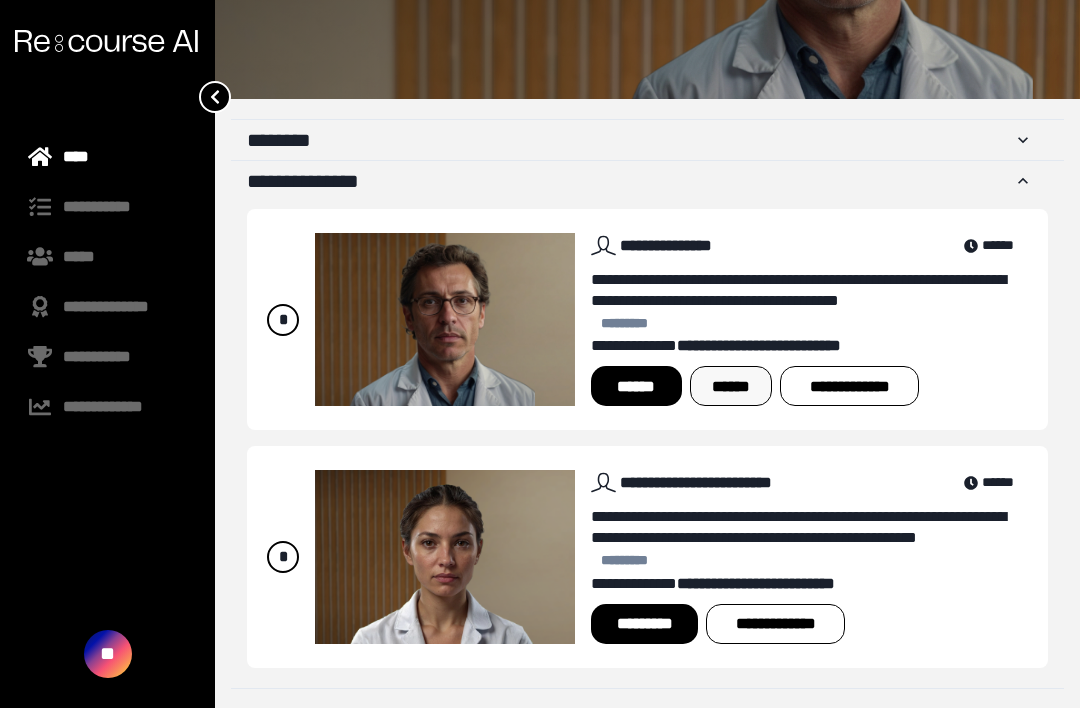 click on "******" at bounding box center (731, 386) 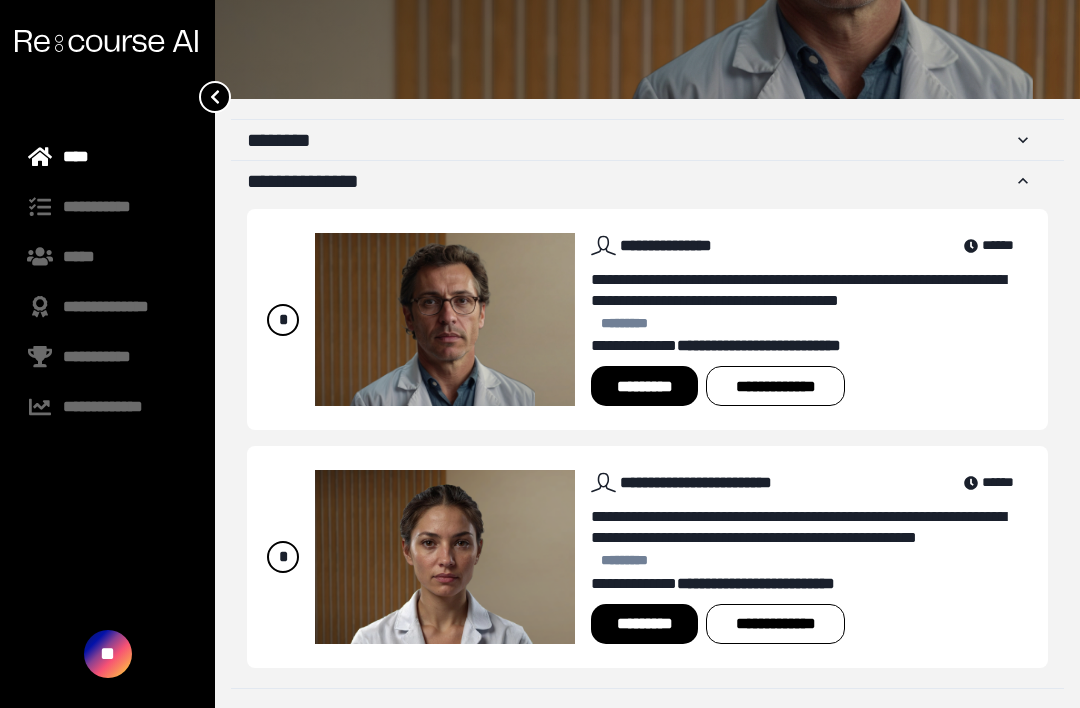 click on "*********" at bounding box center (644, 386) 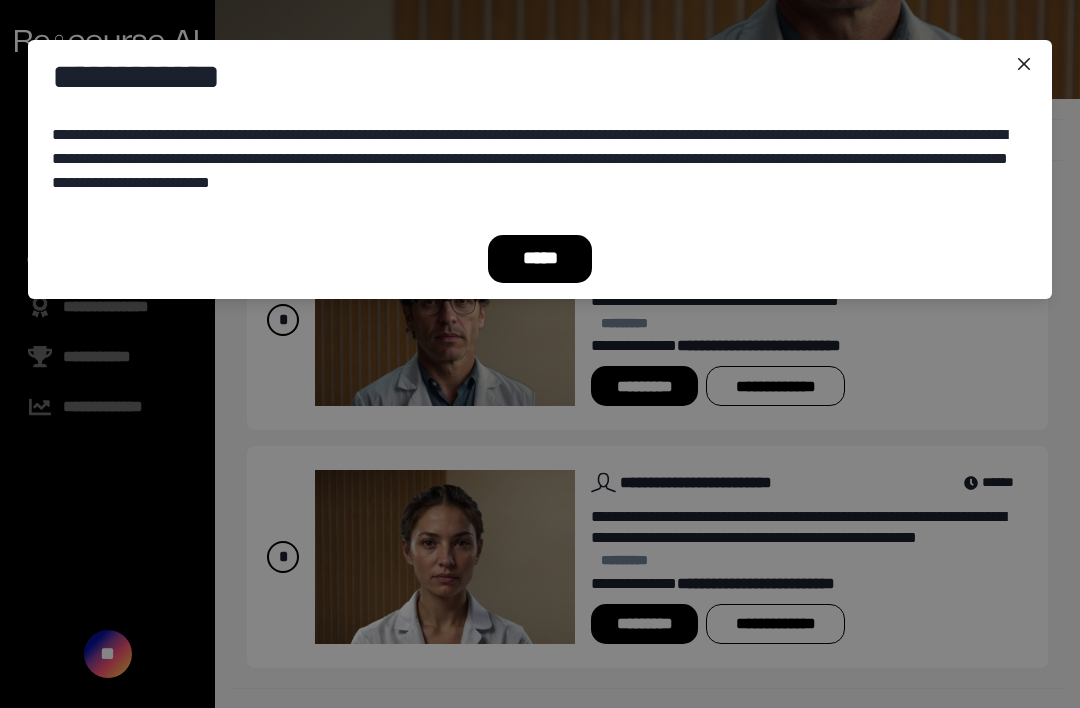 click on "*****" at bounding box center [540, 259] 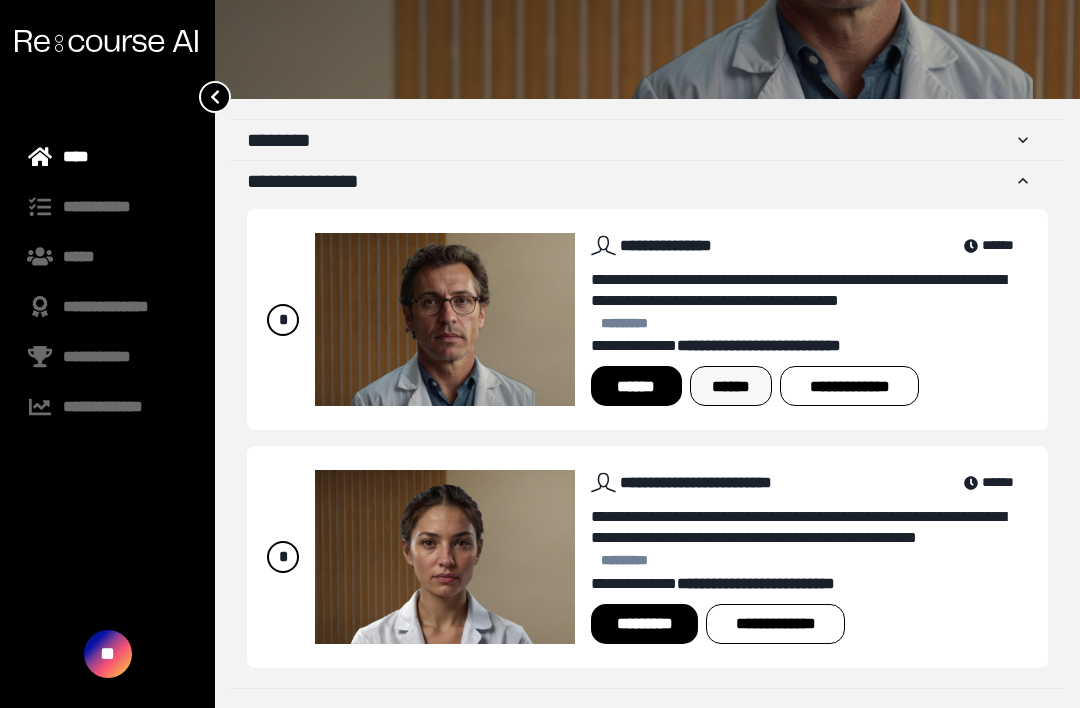 click on "******" at bounding box center (731, 386) 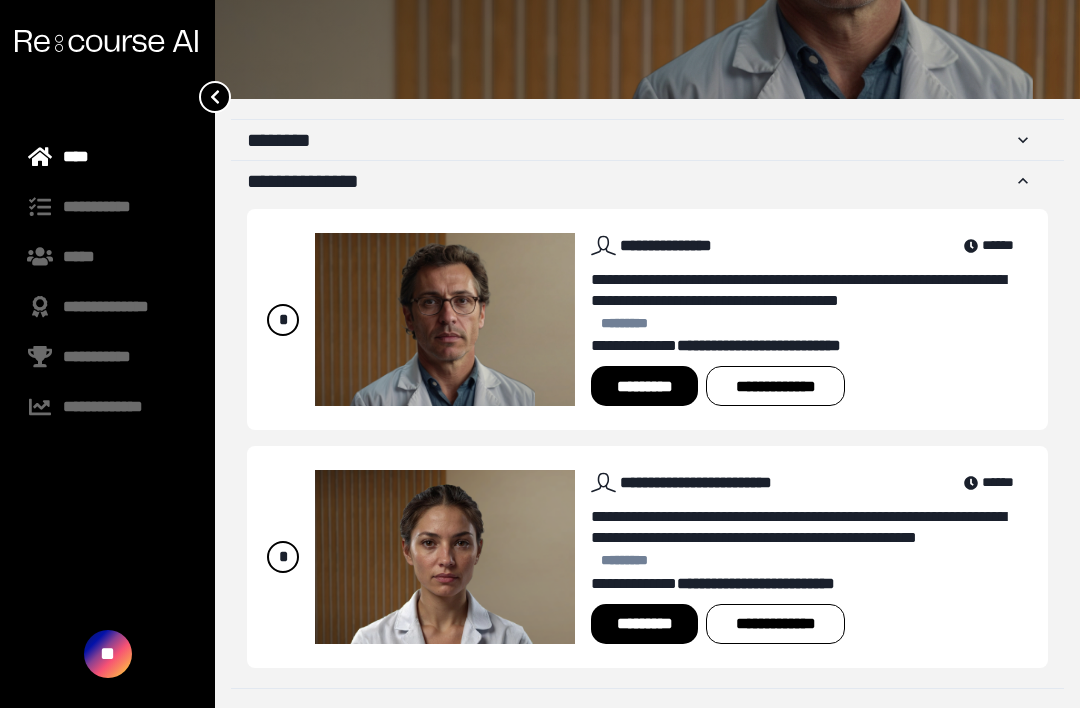 click on "*********" at bounding box center [644, 386] 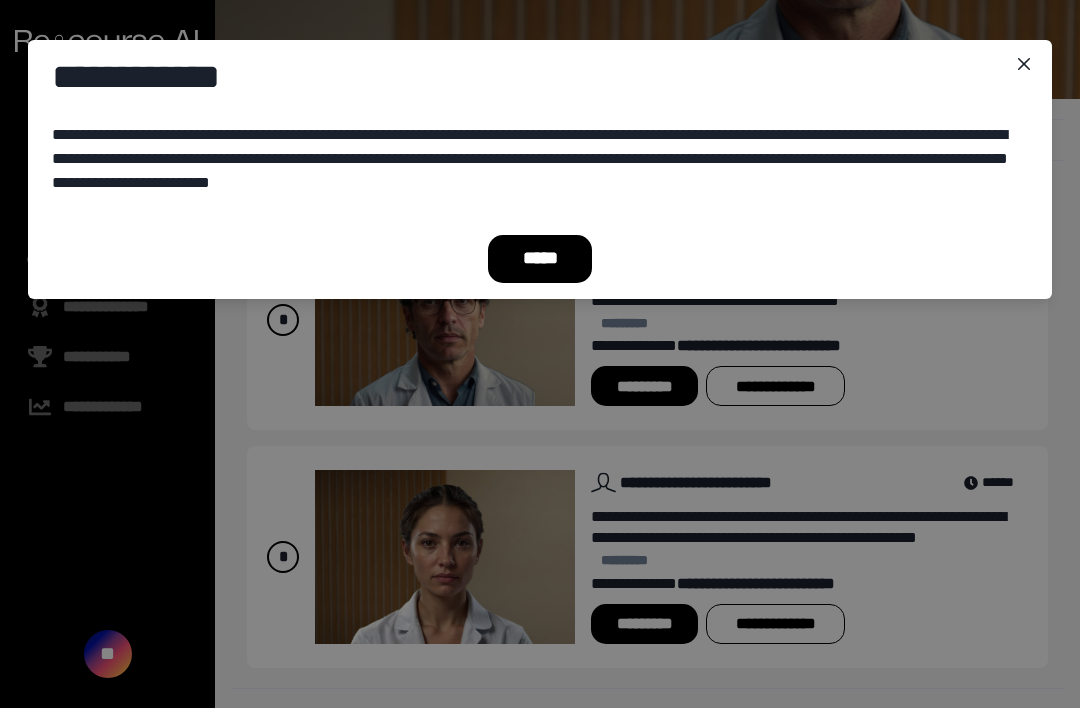 click on "*****" at bounding box center [540, 259] 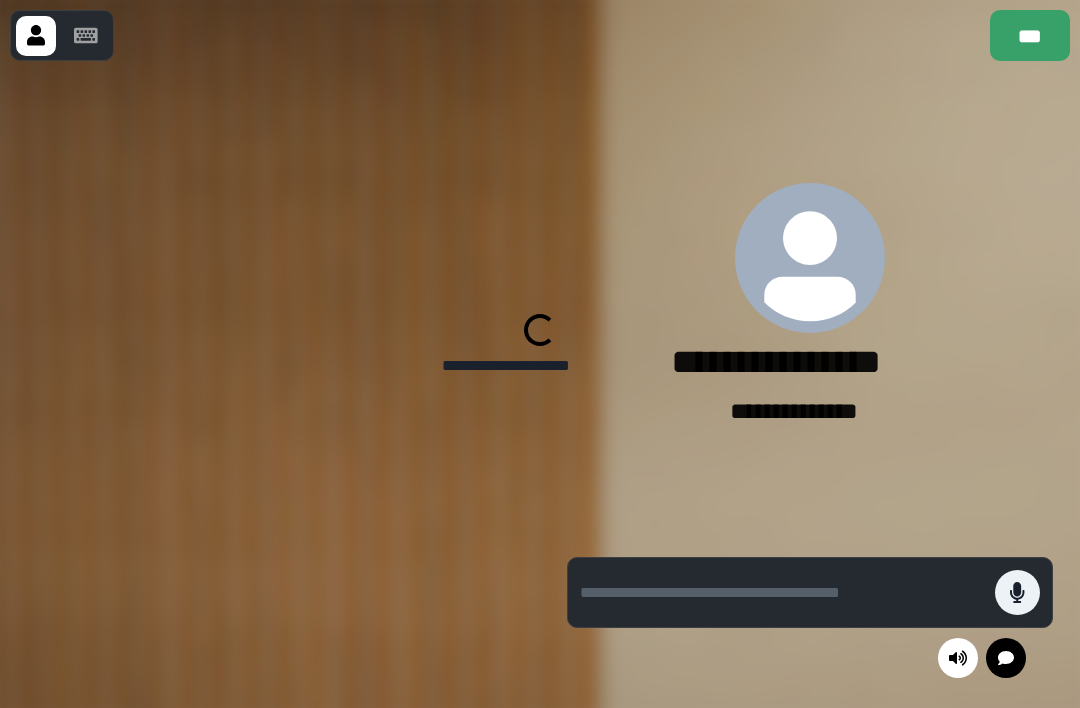 click at bounding box center (270, 384) 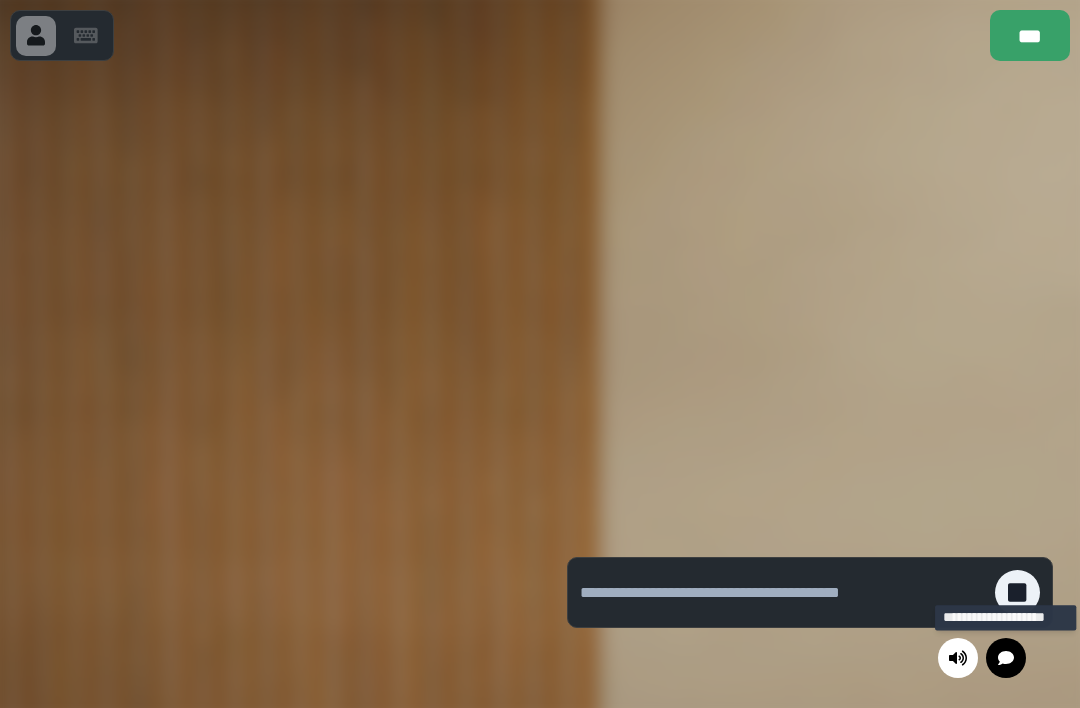 click at bounding box center (1006, 658) 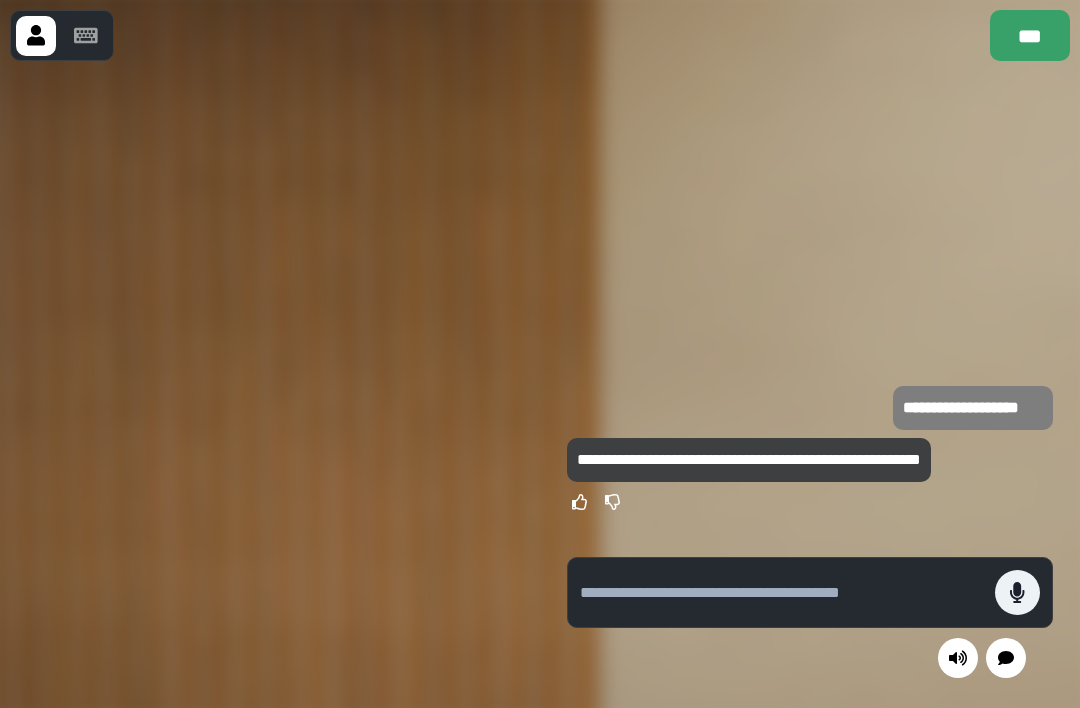 type 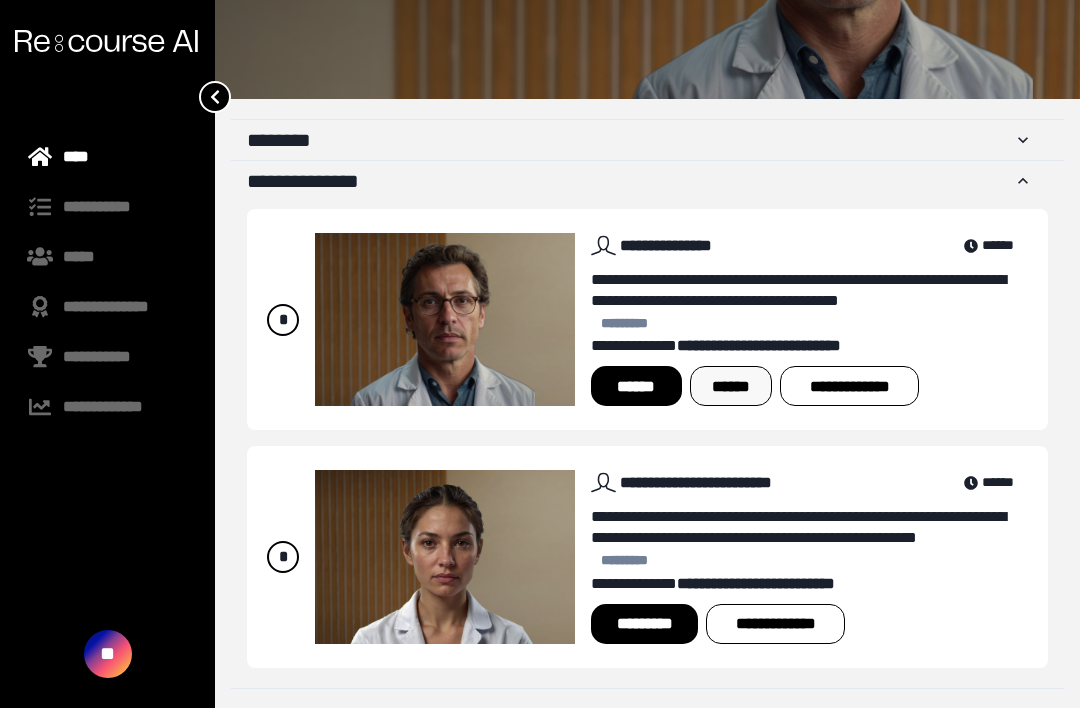 click on "******" at bounding box center (731, 386) 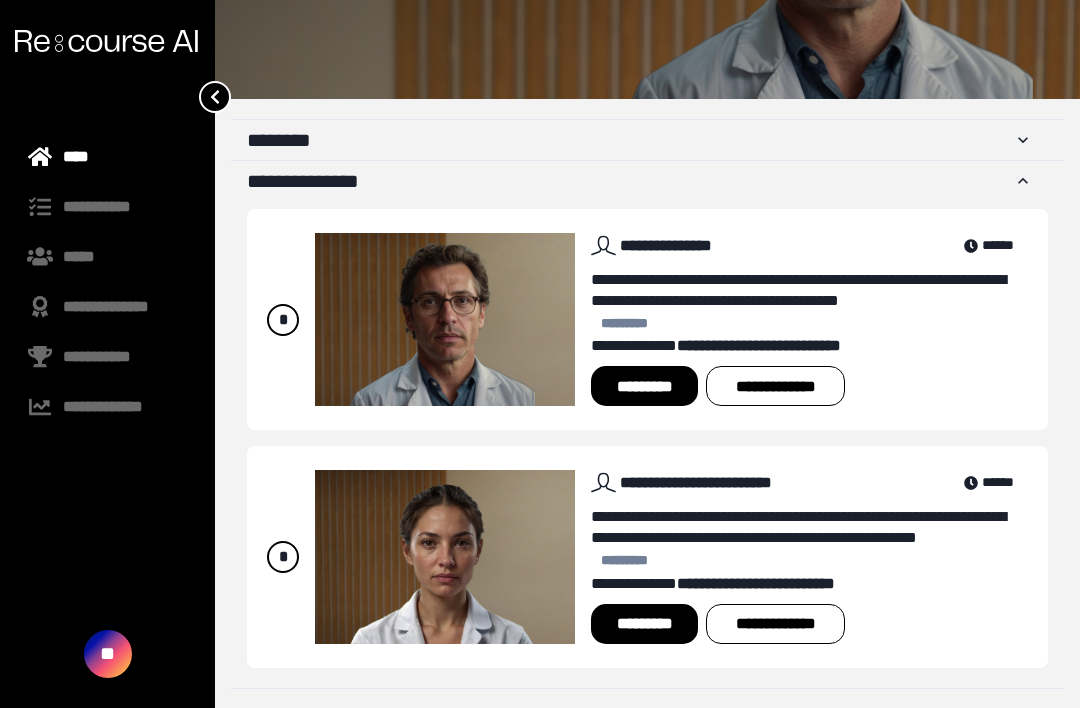 click on "*********" at bounding box center [644, 386] 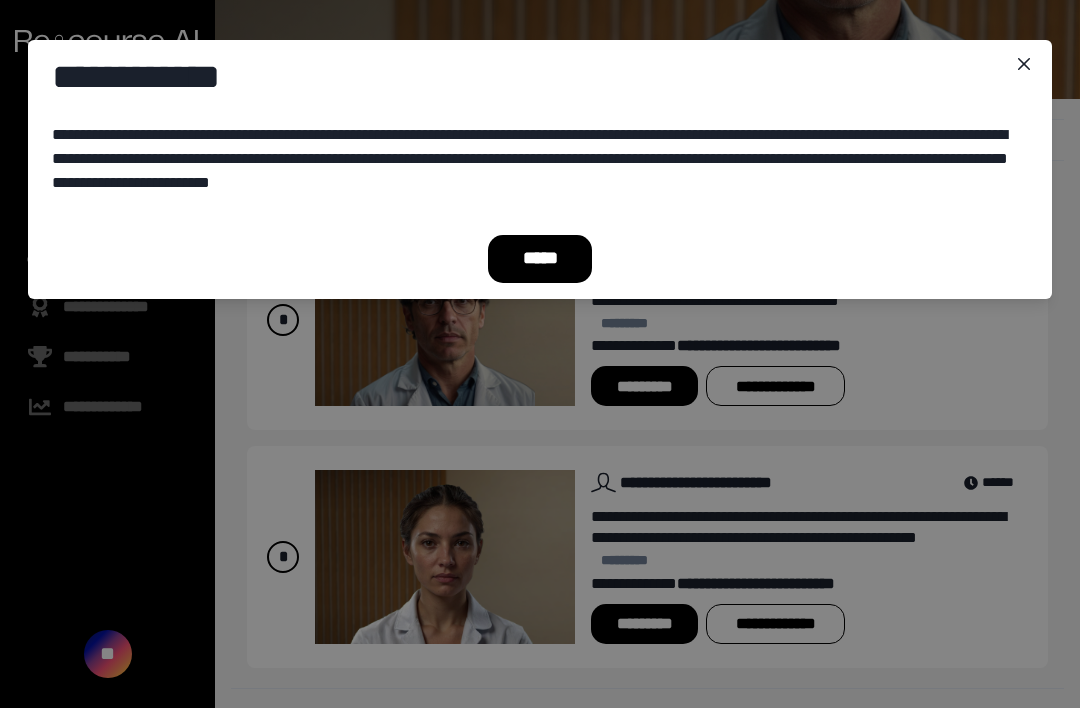 click on "*****" at bounding box center [540, 259] 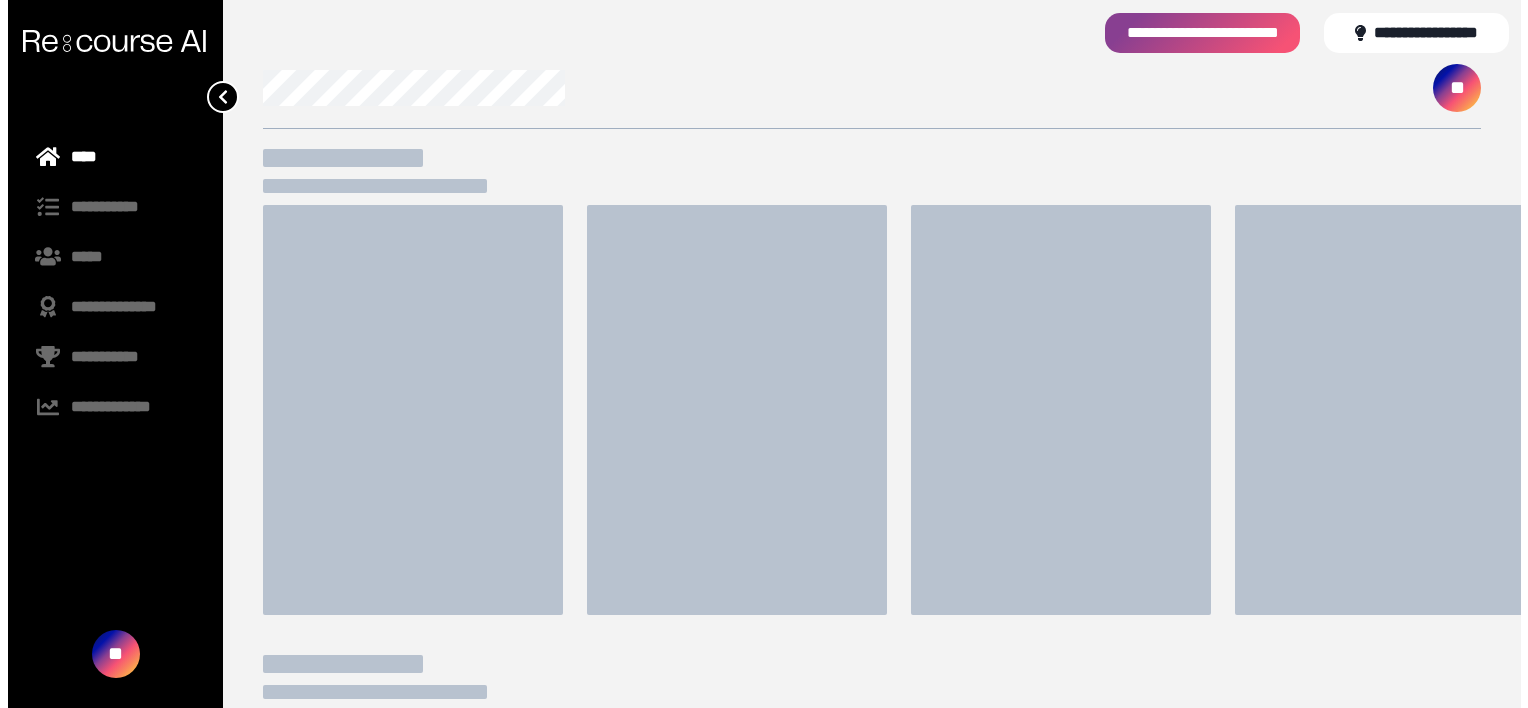 scroll, scrollTop: 0, scrollLeft: 0, axis: both 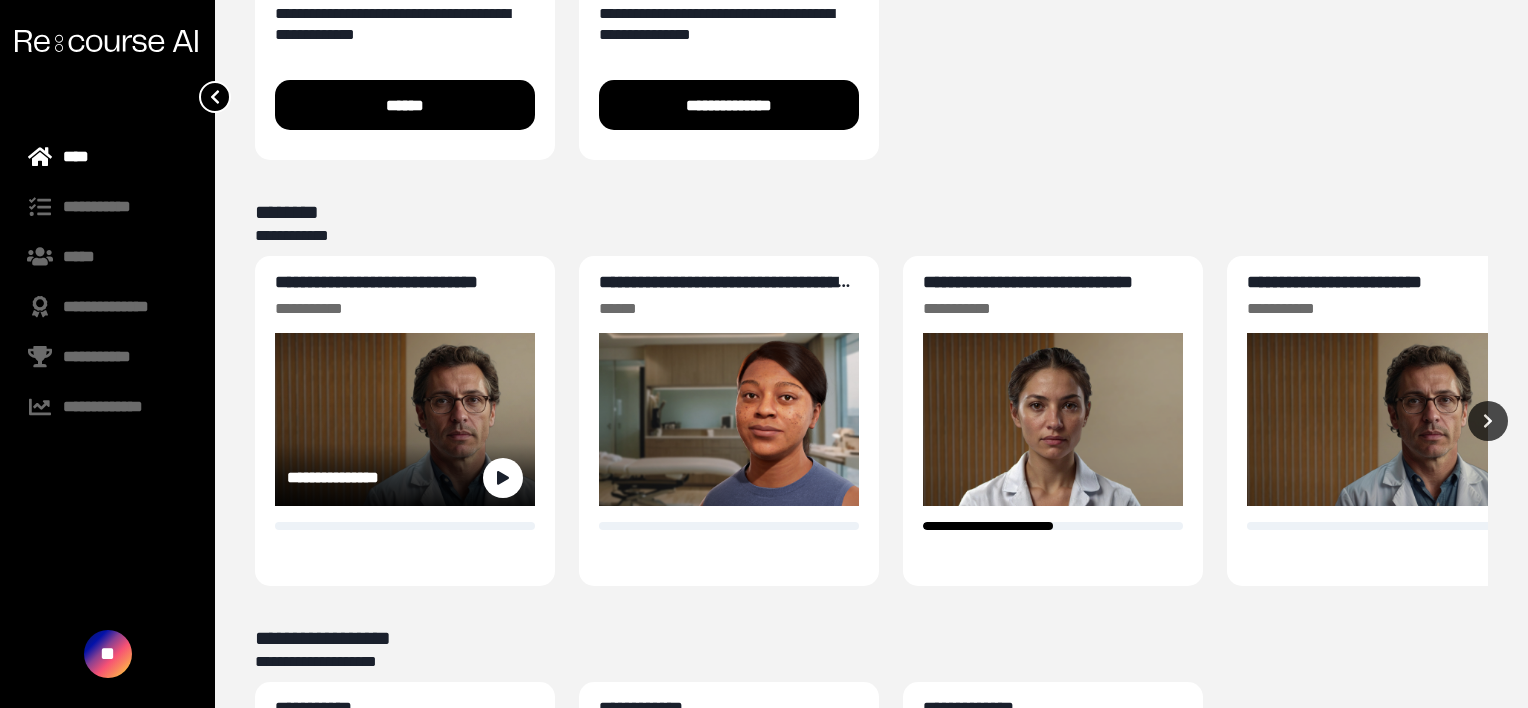 click on "**********" at bounding box center (376, 282) 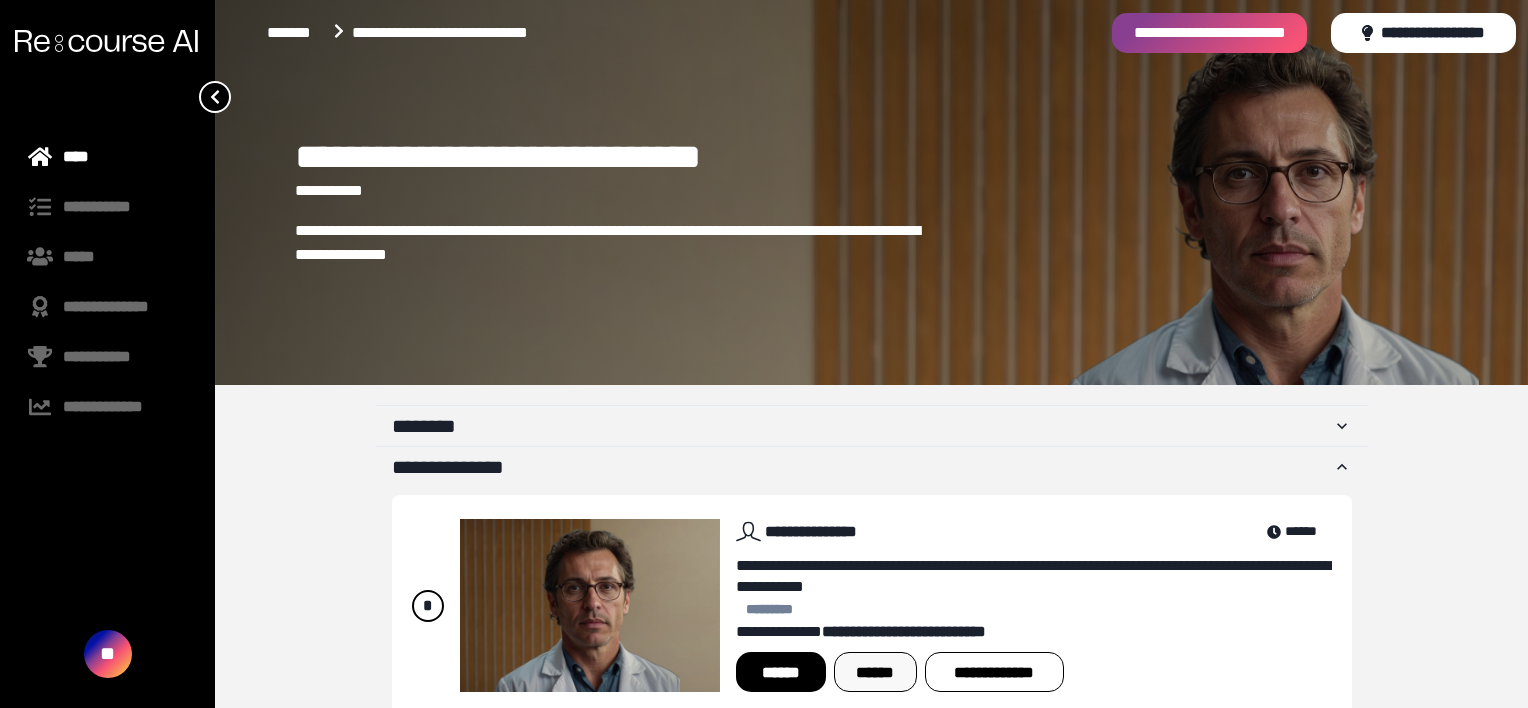 click on "******" at bounding box center [875, 672] 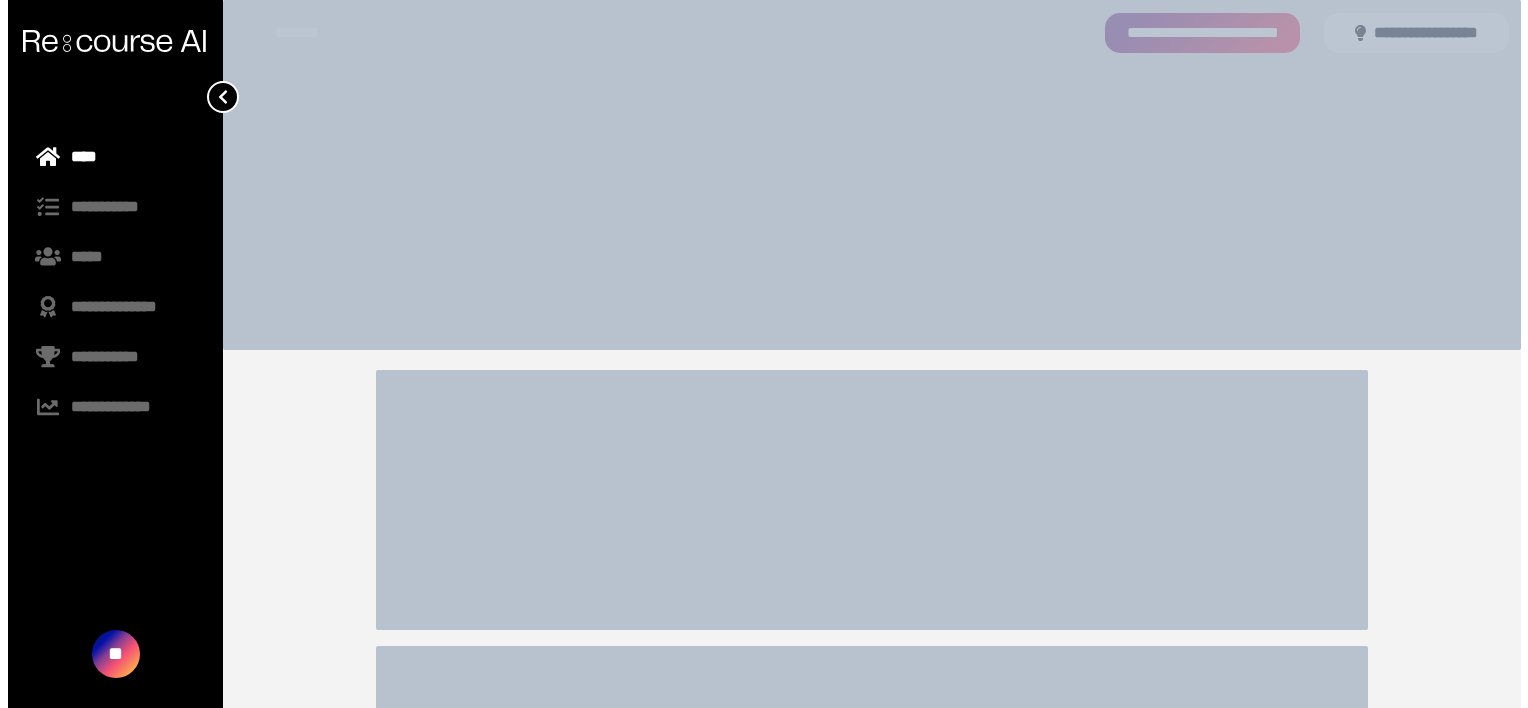 scroll, scrollTop: 0, scrollLeft: 0, axis: both 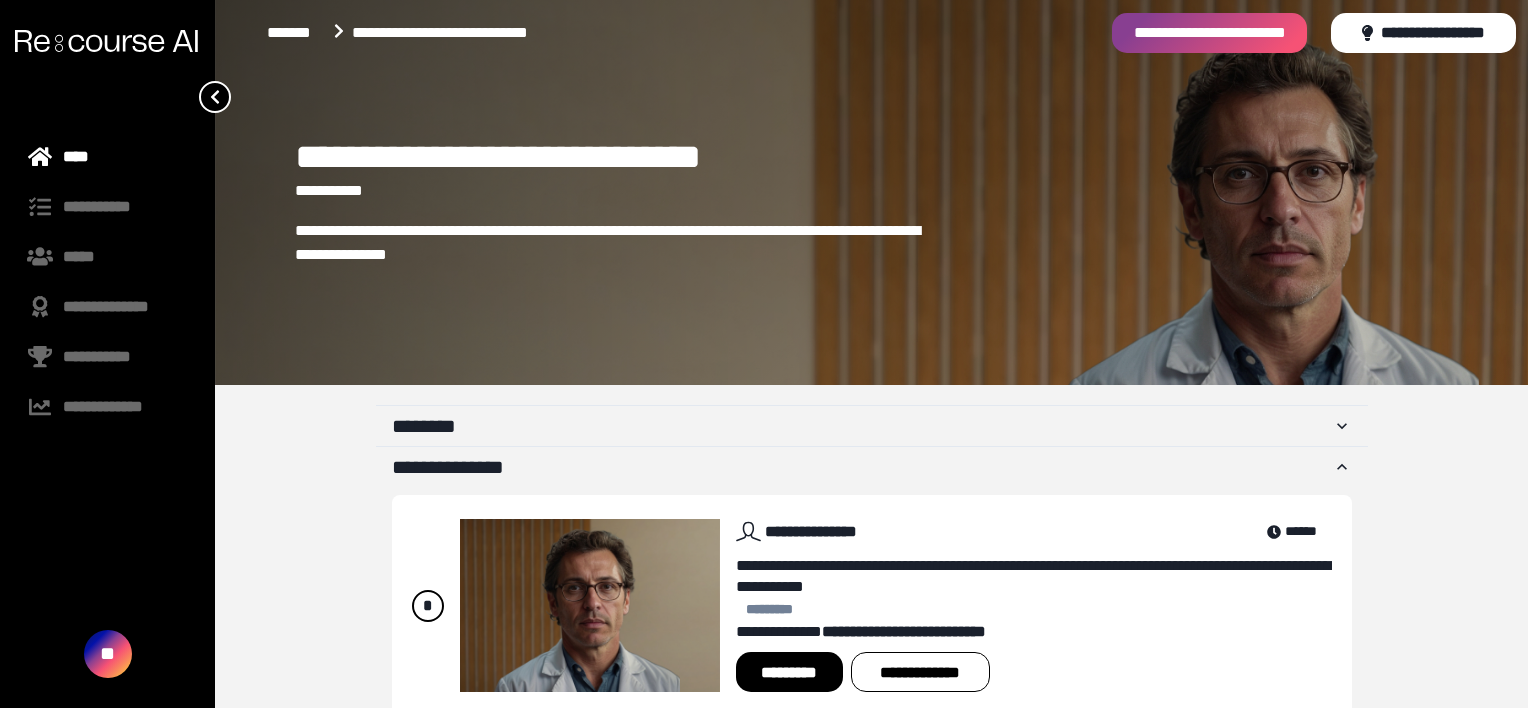 click on "*********" at bounding box center (789, 672) 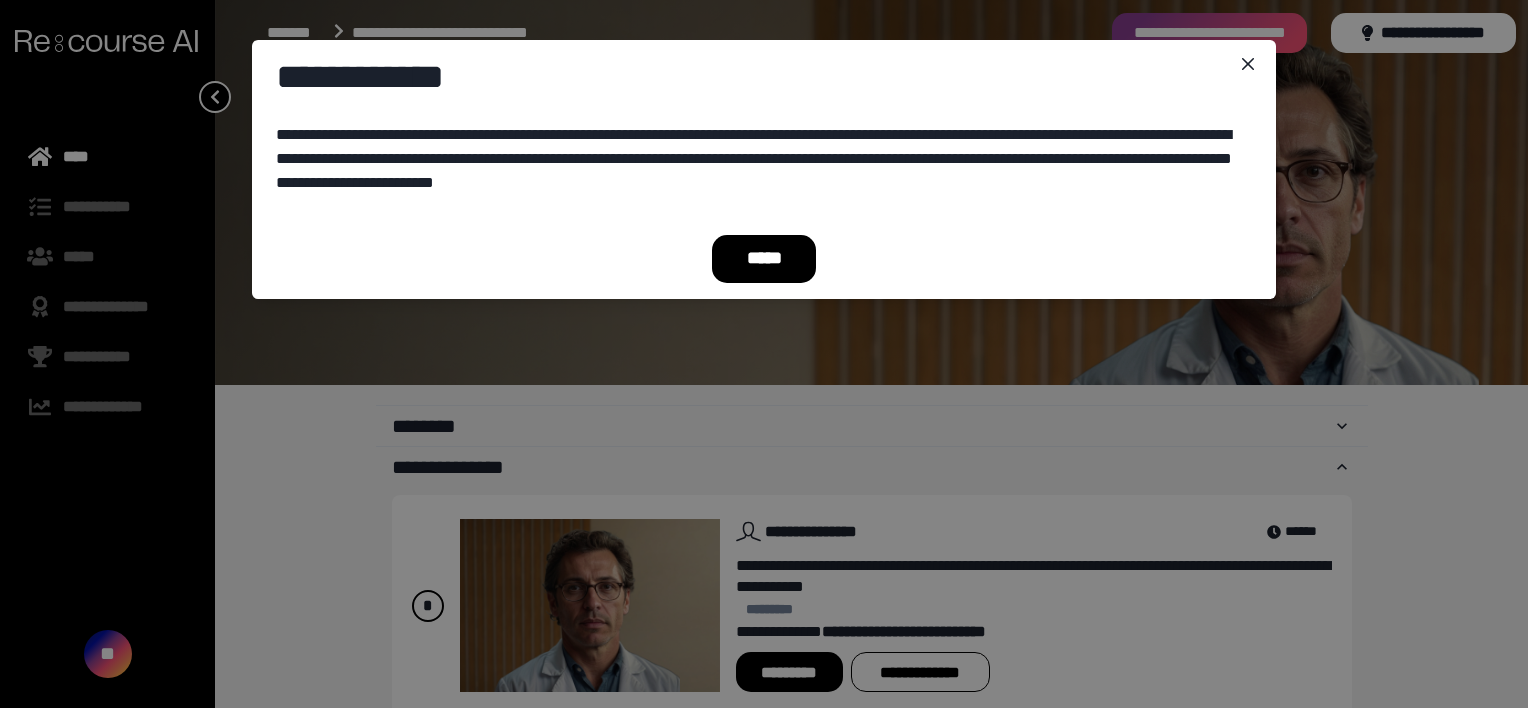click on "*****" at bounding box center [764, 259] 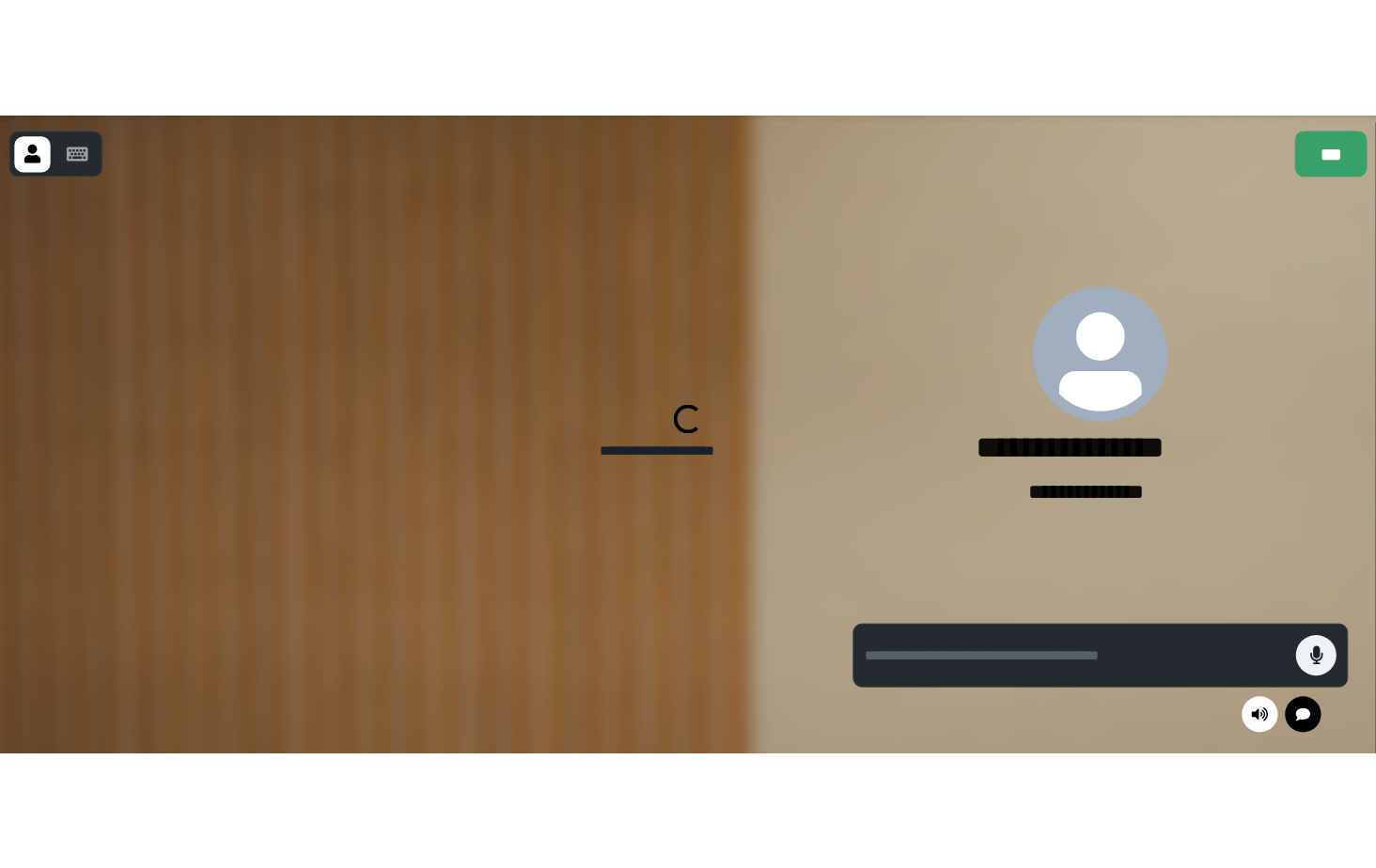 scroll, scrollTop: 269, scrollLeft: 0, axis: vertical 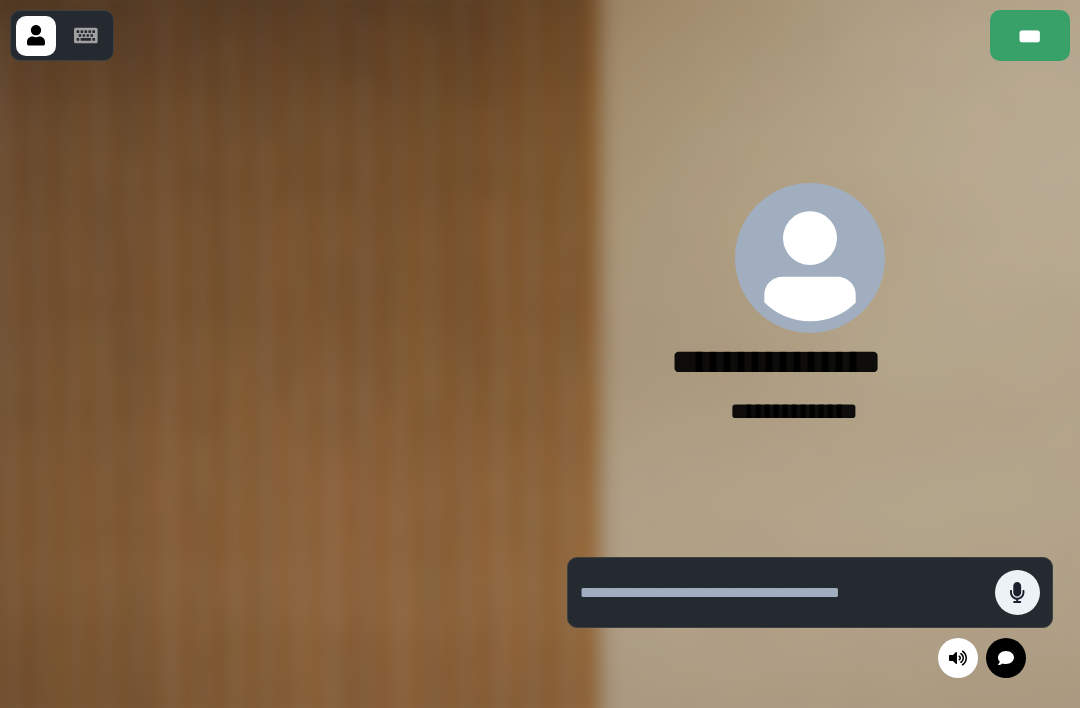 click on "**********" at bounding box center [810, 306] 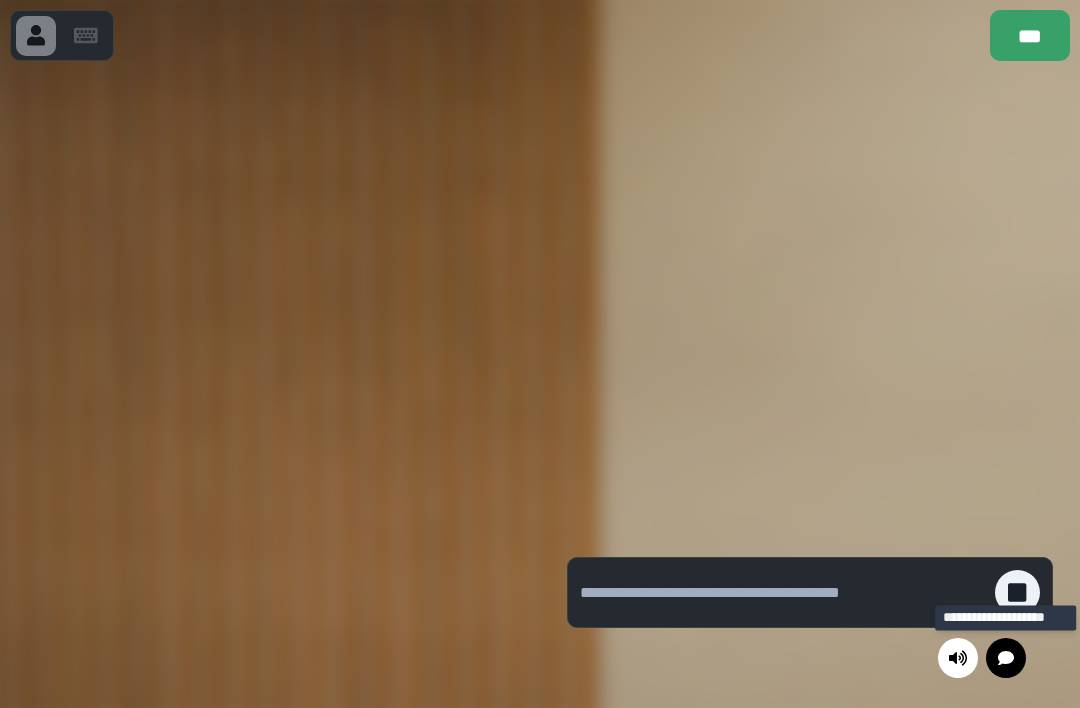 click at bounding box center [1006, 658] 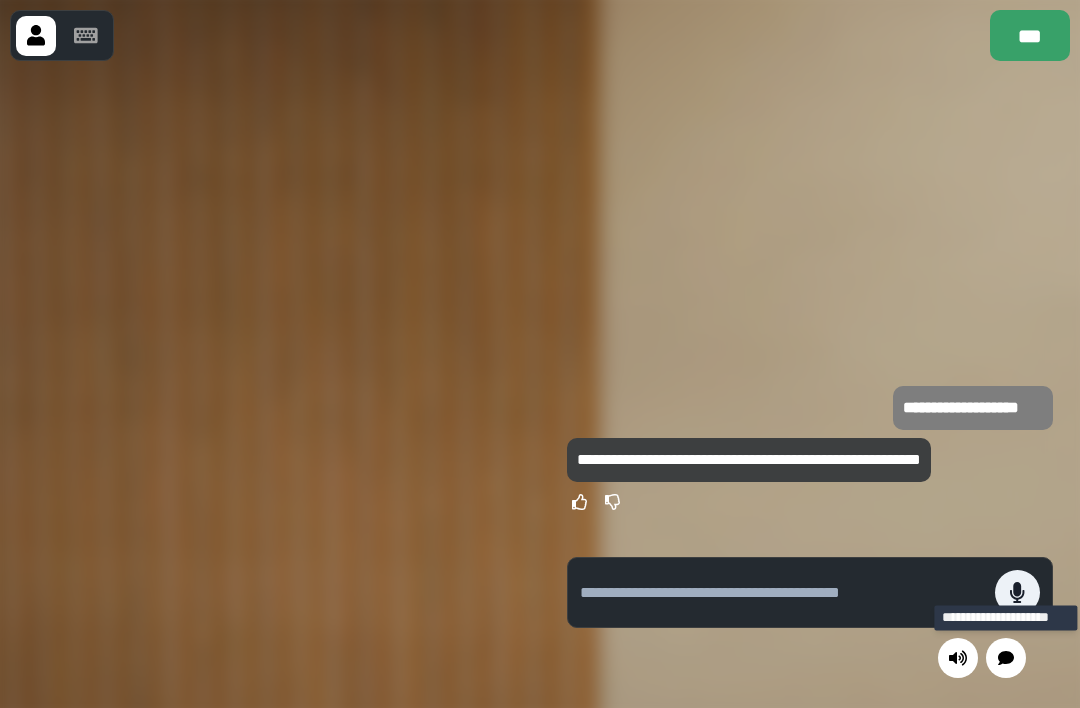 click at bounding box center [810, 233] 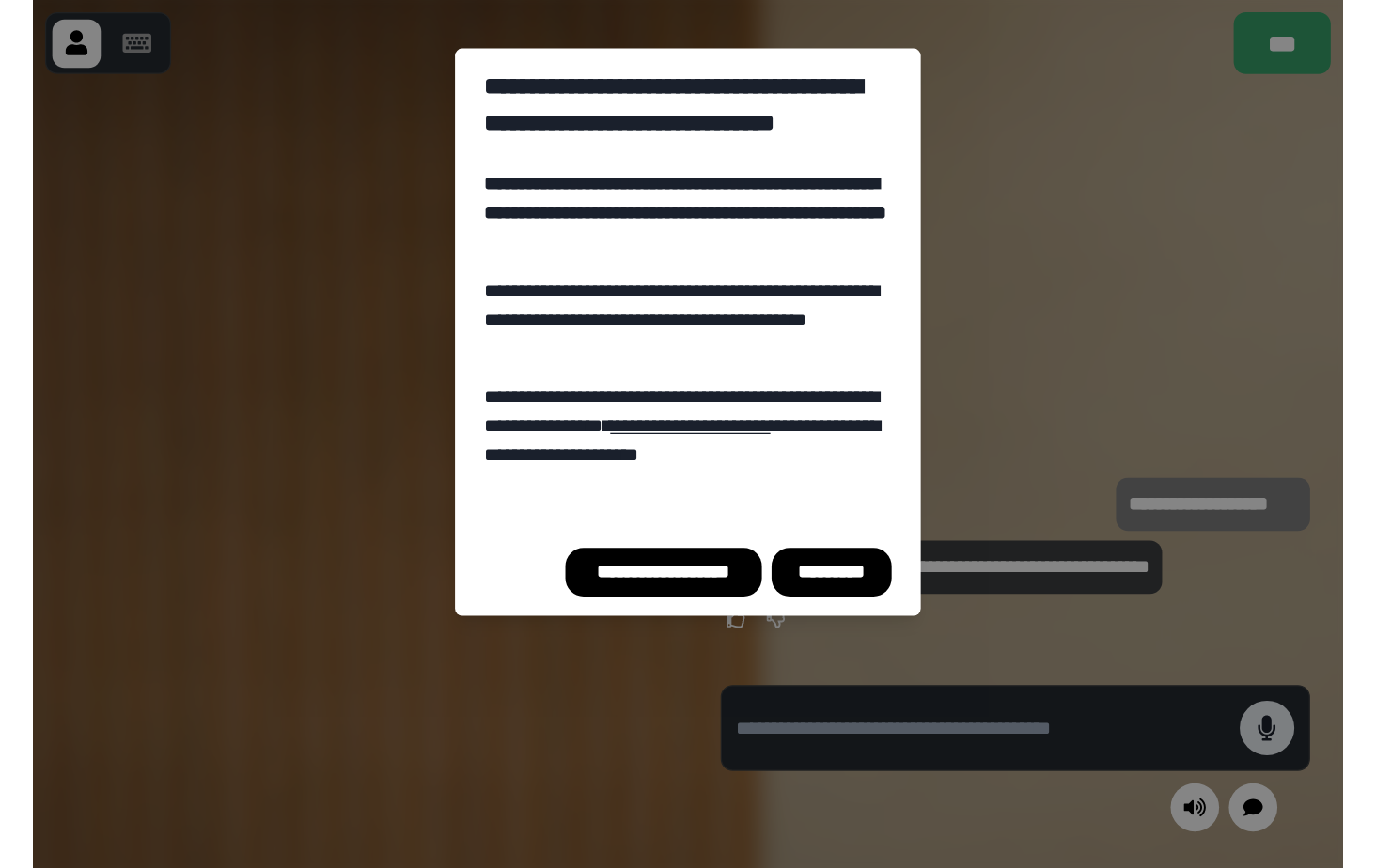 scroll, scrollTop: 67, scrollLeft: 0, axis: vertical 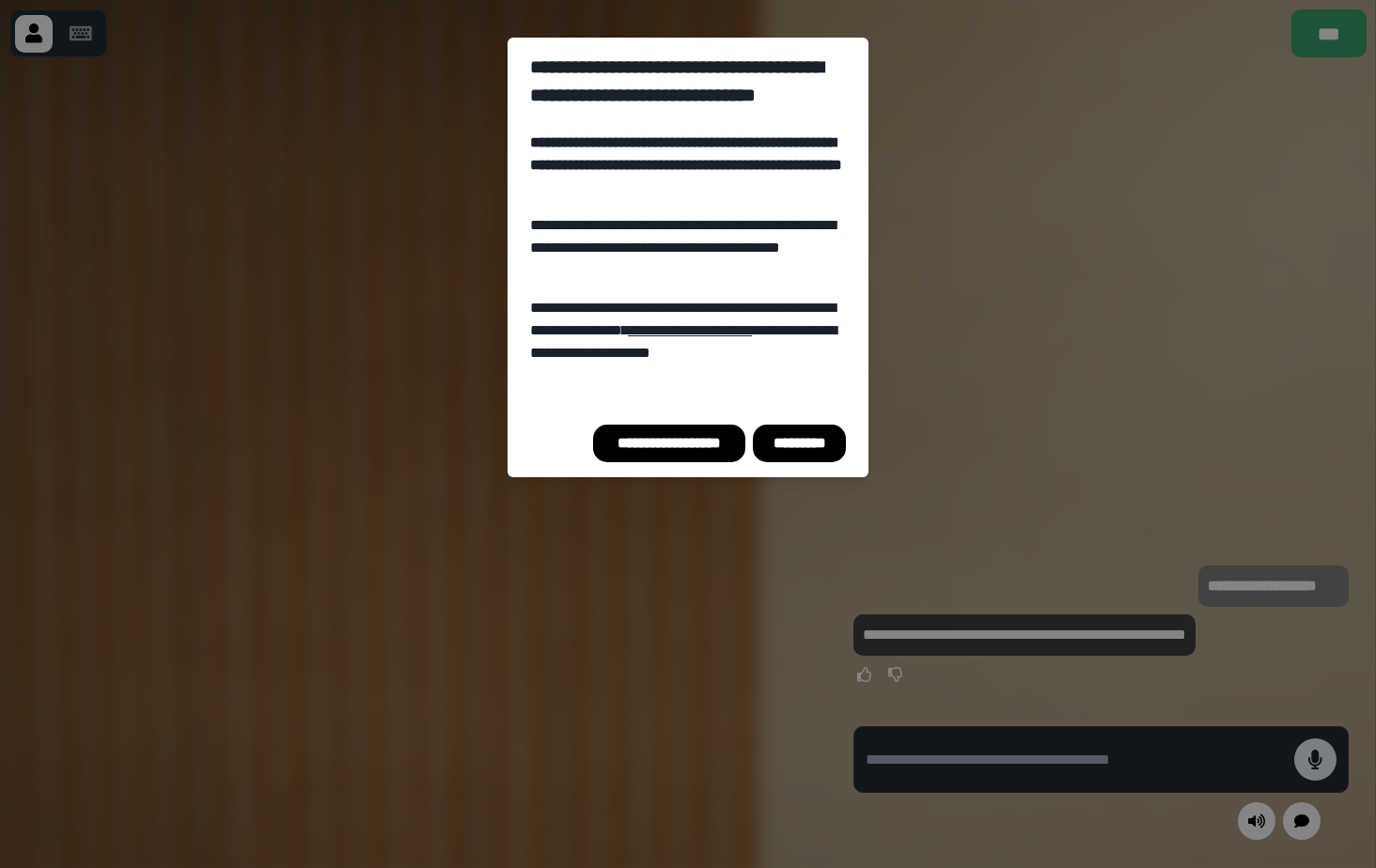 click on "**********" at bounding box center (688, 434) 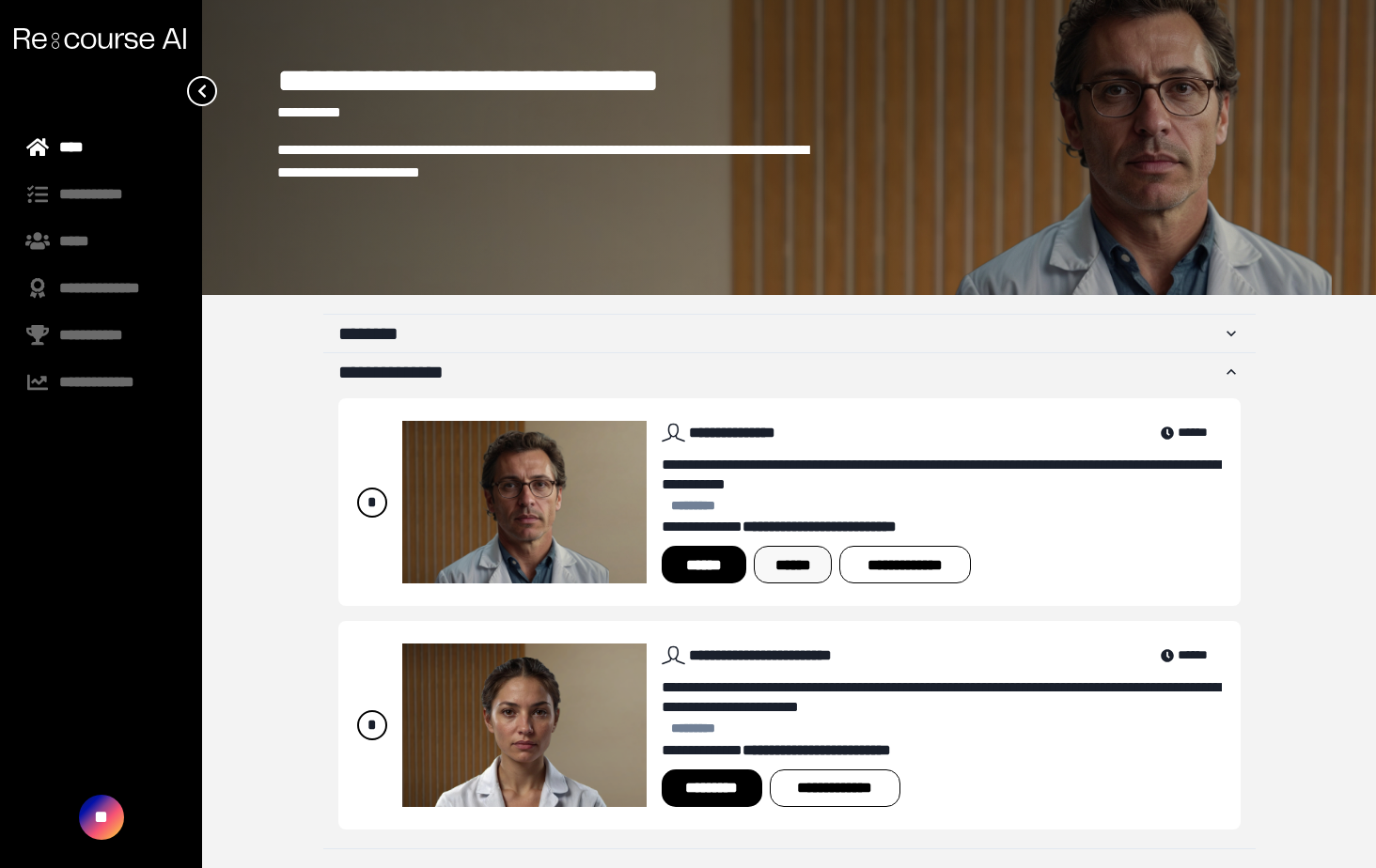 click on "******" at bounding box center (792, 565) 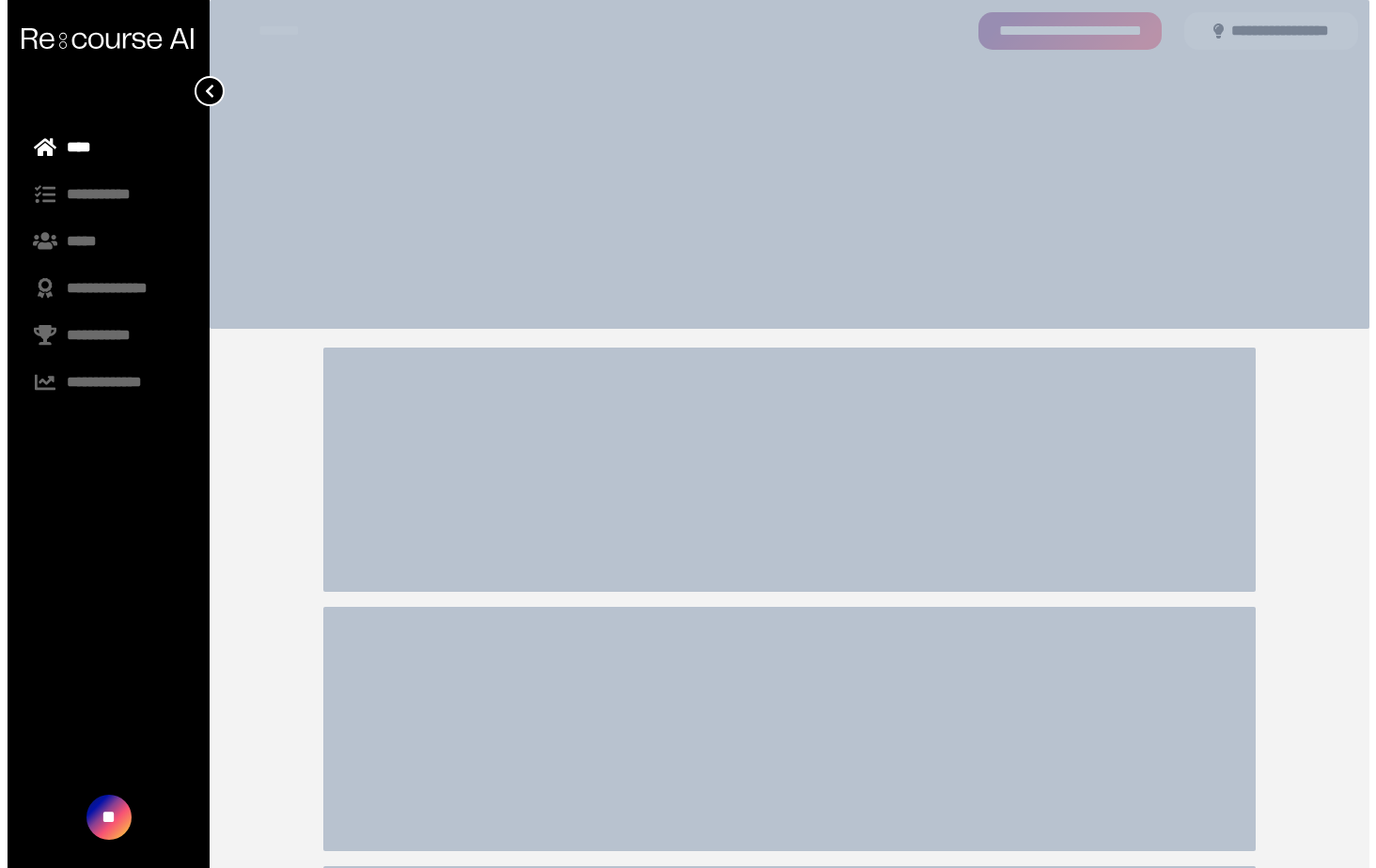 scroll, scrollTop: 0, scrollLeft: 0, axis: both 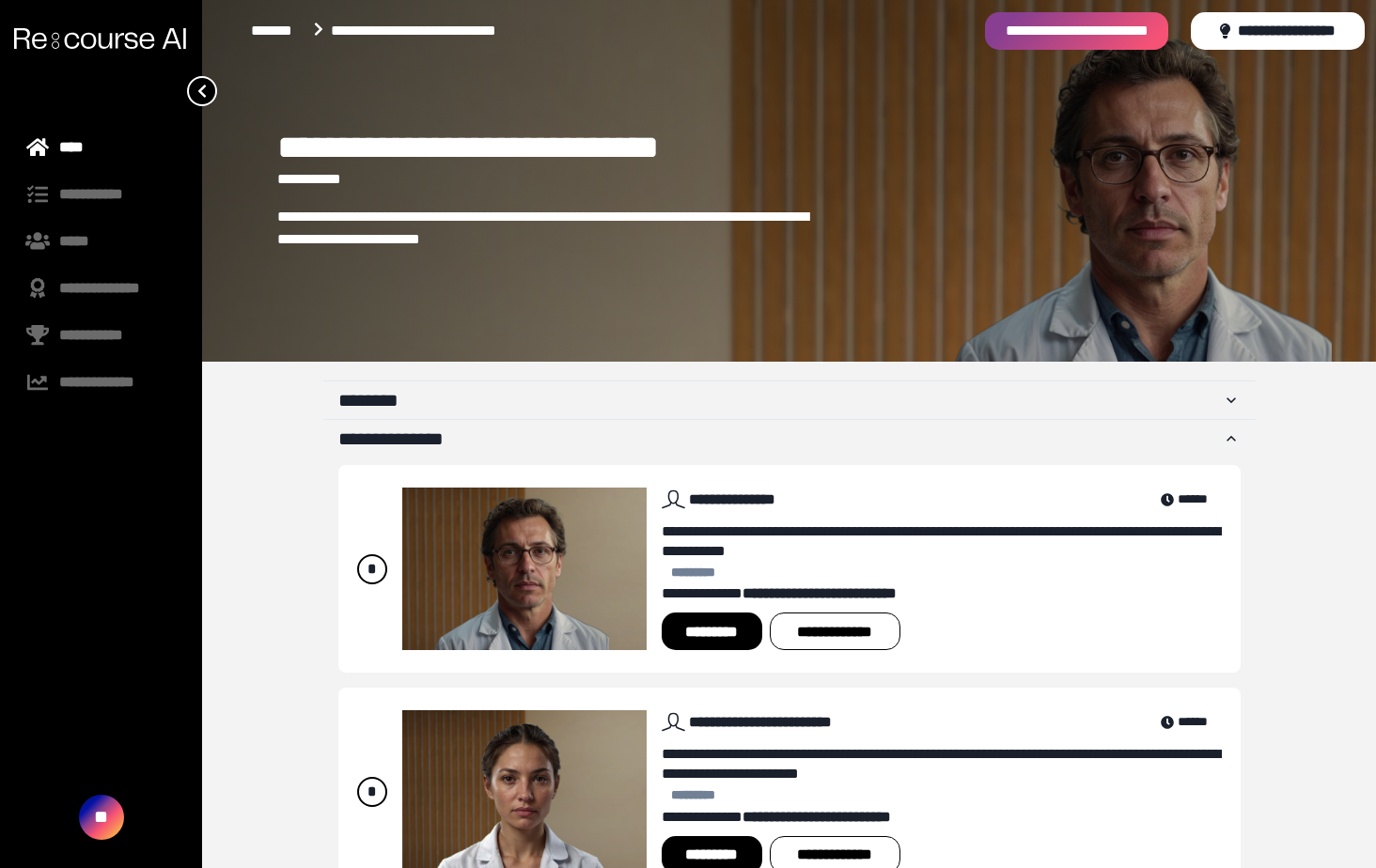 click on "*********" at bounding box center [711, 631] 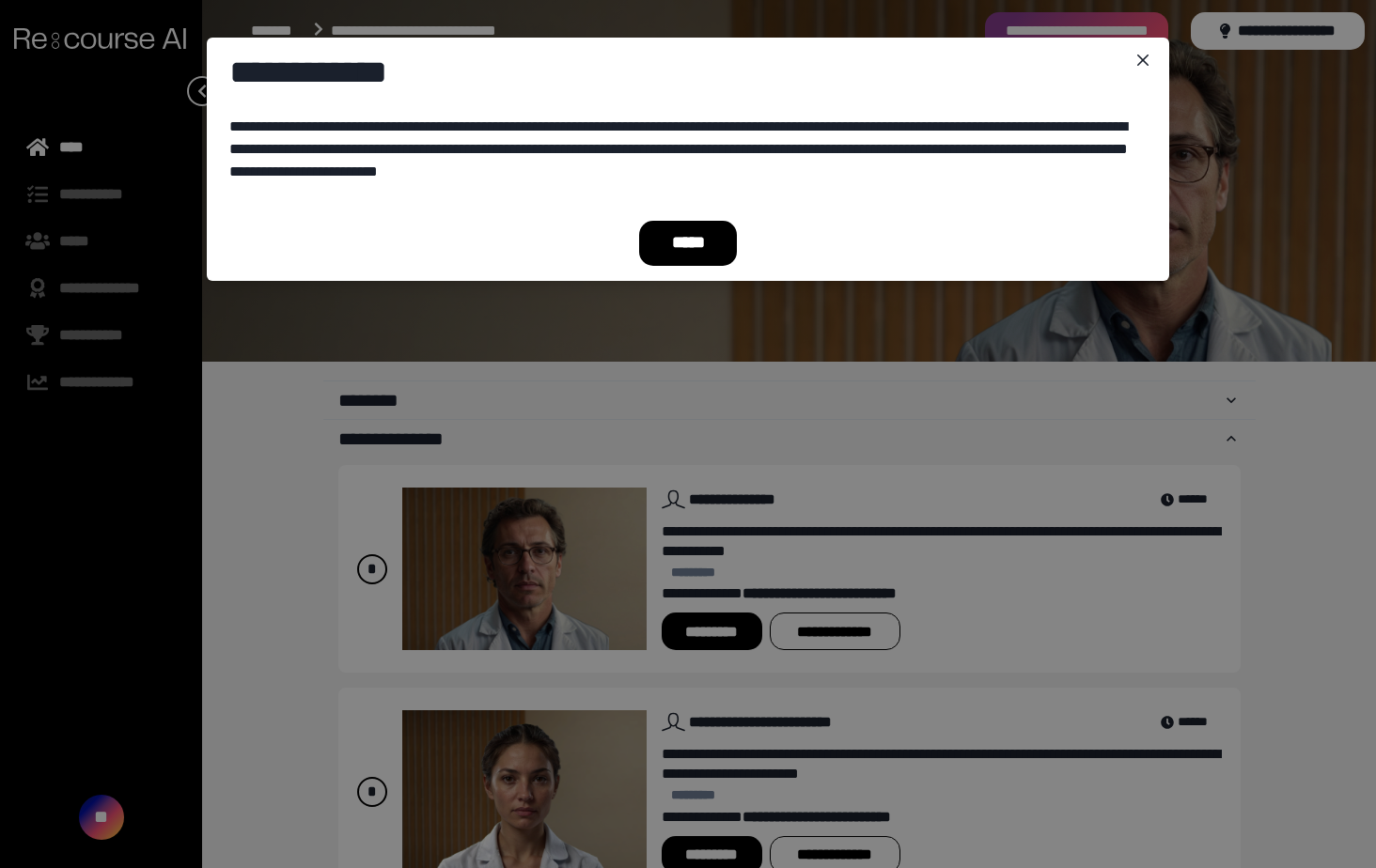 click on "*****" at bounding box center (688, 243) 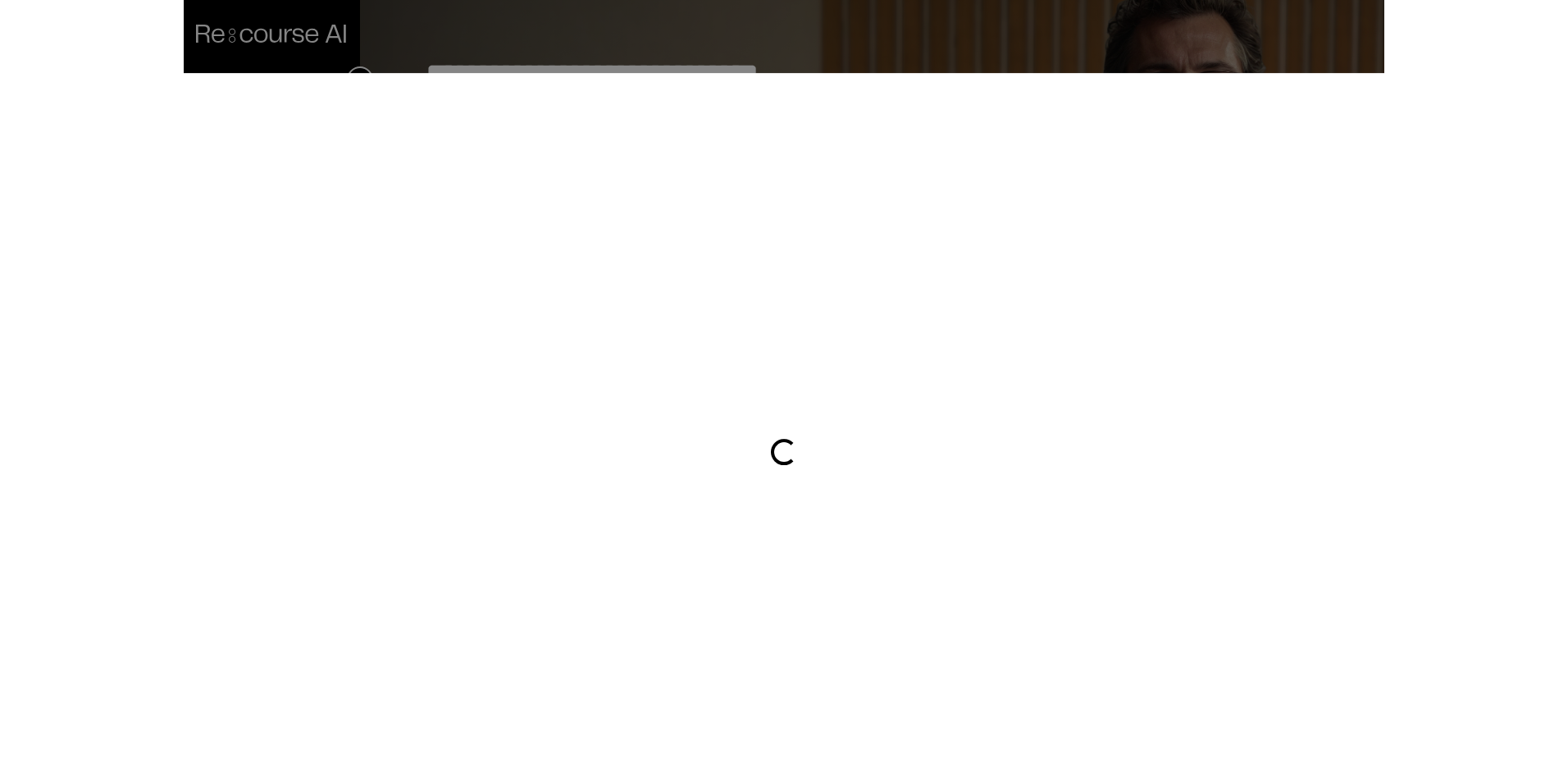scroll, scrollTop: 58, scrollLeft: 0, axis: vertical 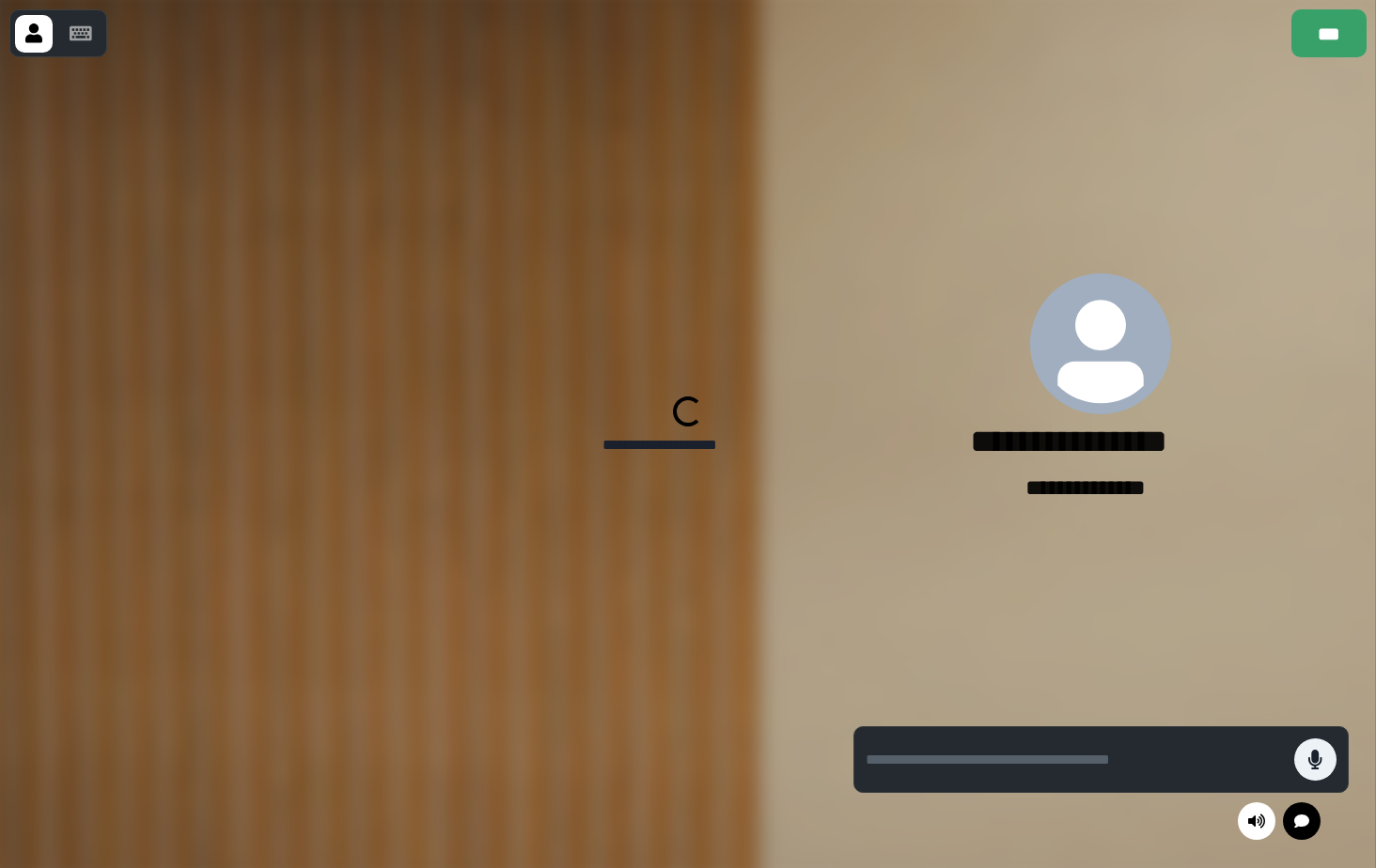 click on "**********" at bounding box center (1101, 389) 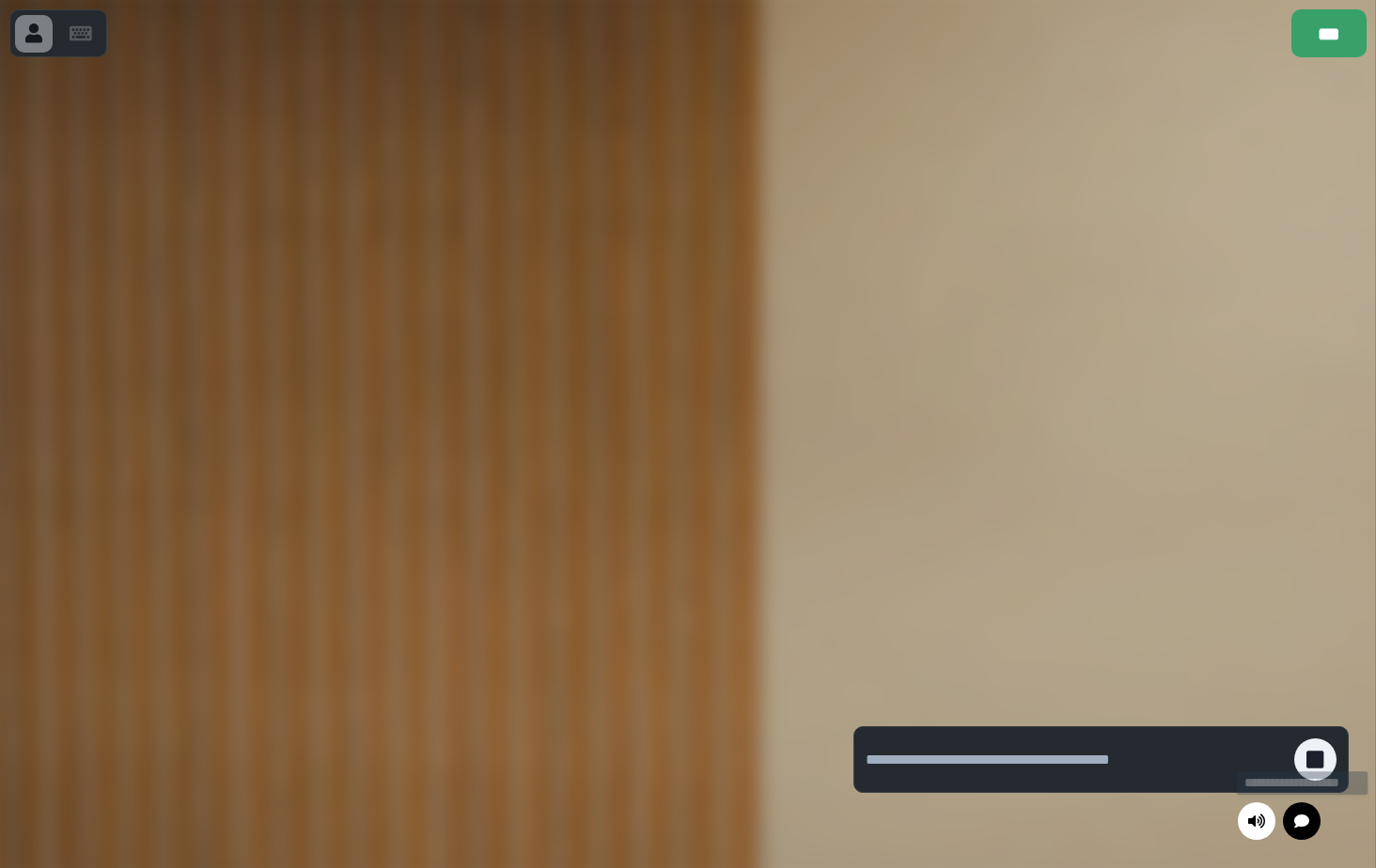 click at bounding box center (1302, 821) 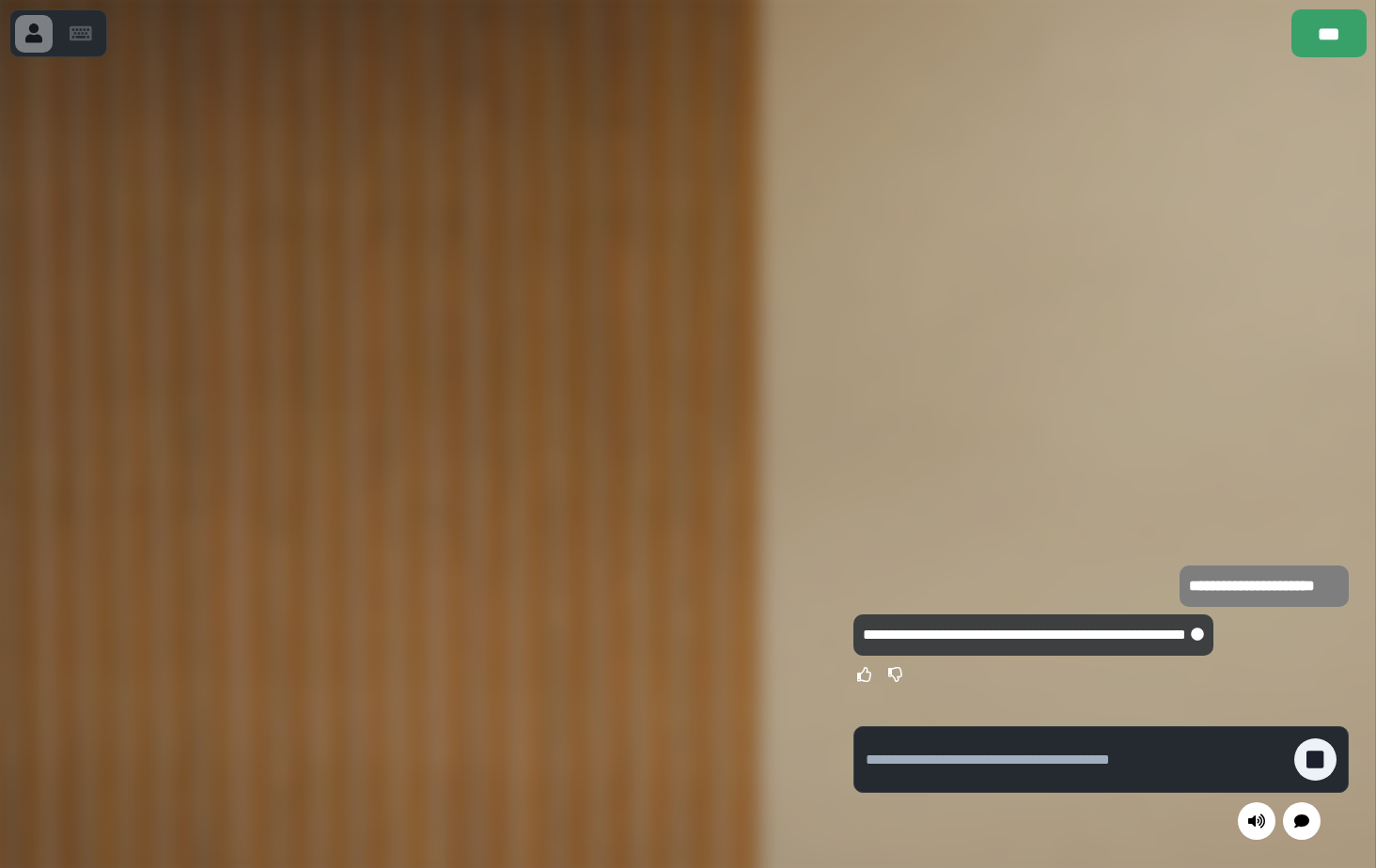 click at bounding box center [413, 462] 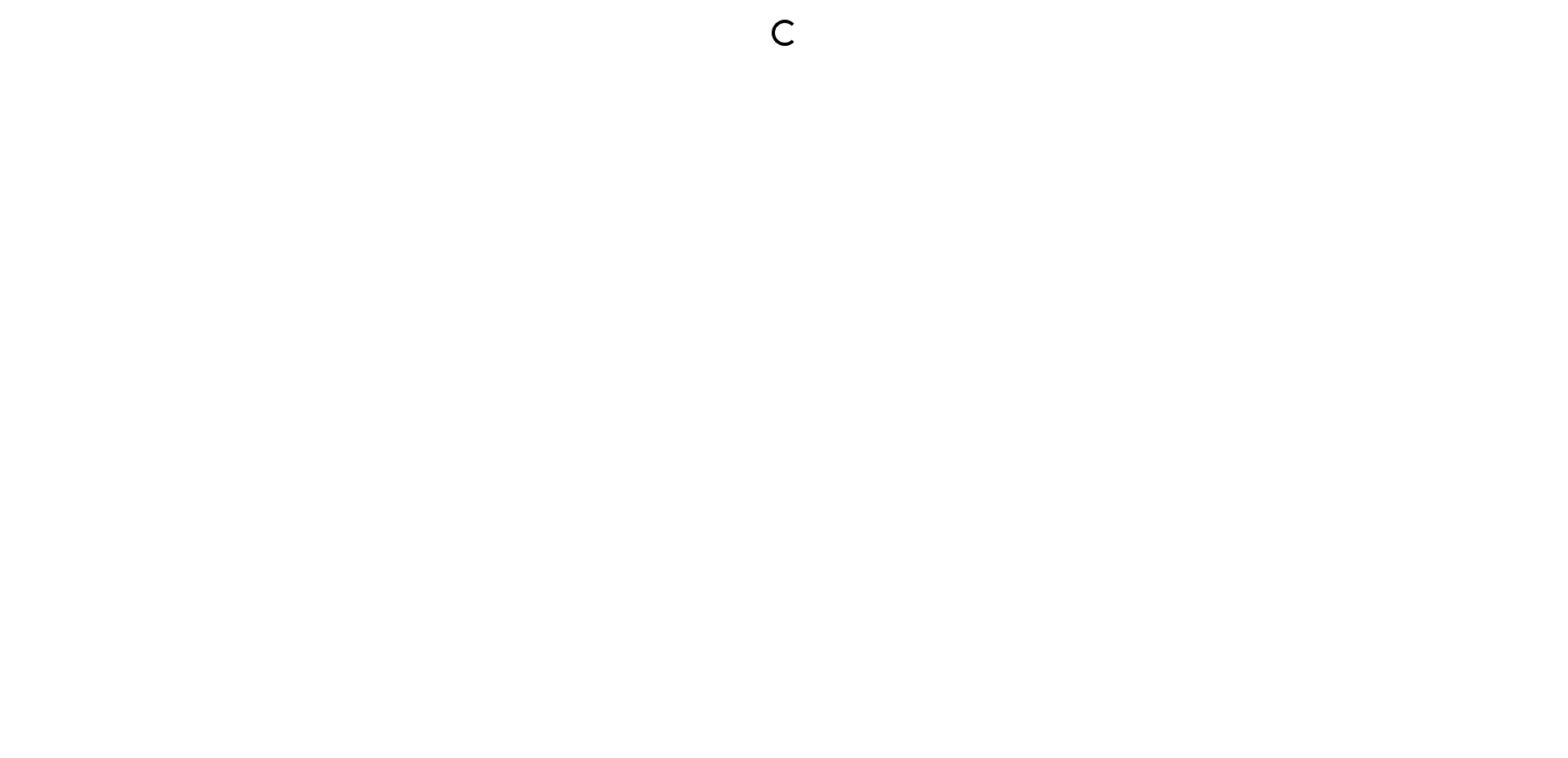 scroll, scrollTop: 0, scrollLeft: 0, axis: both 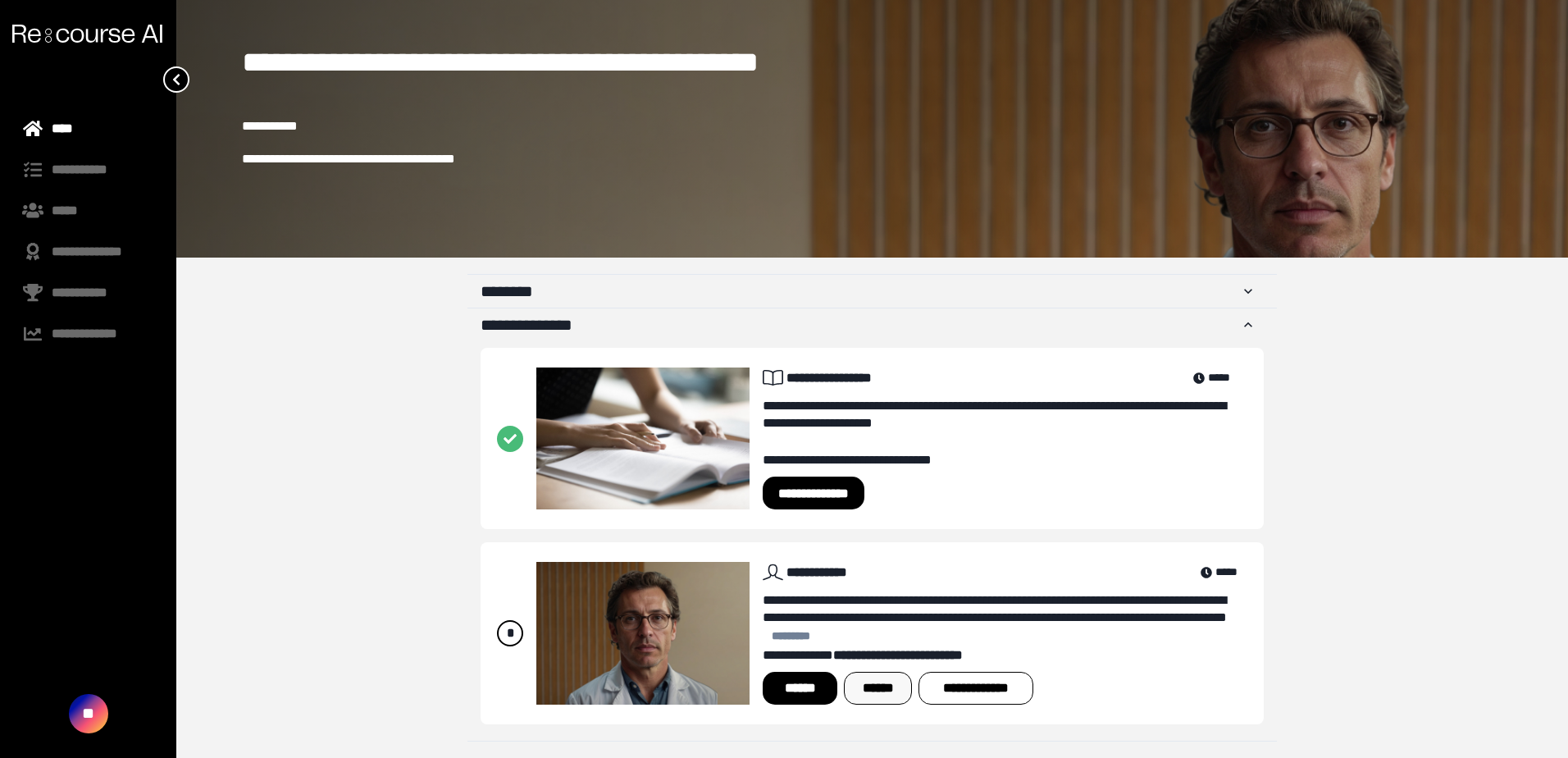 click on "******" at bounding box center [877, 688] 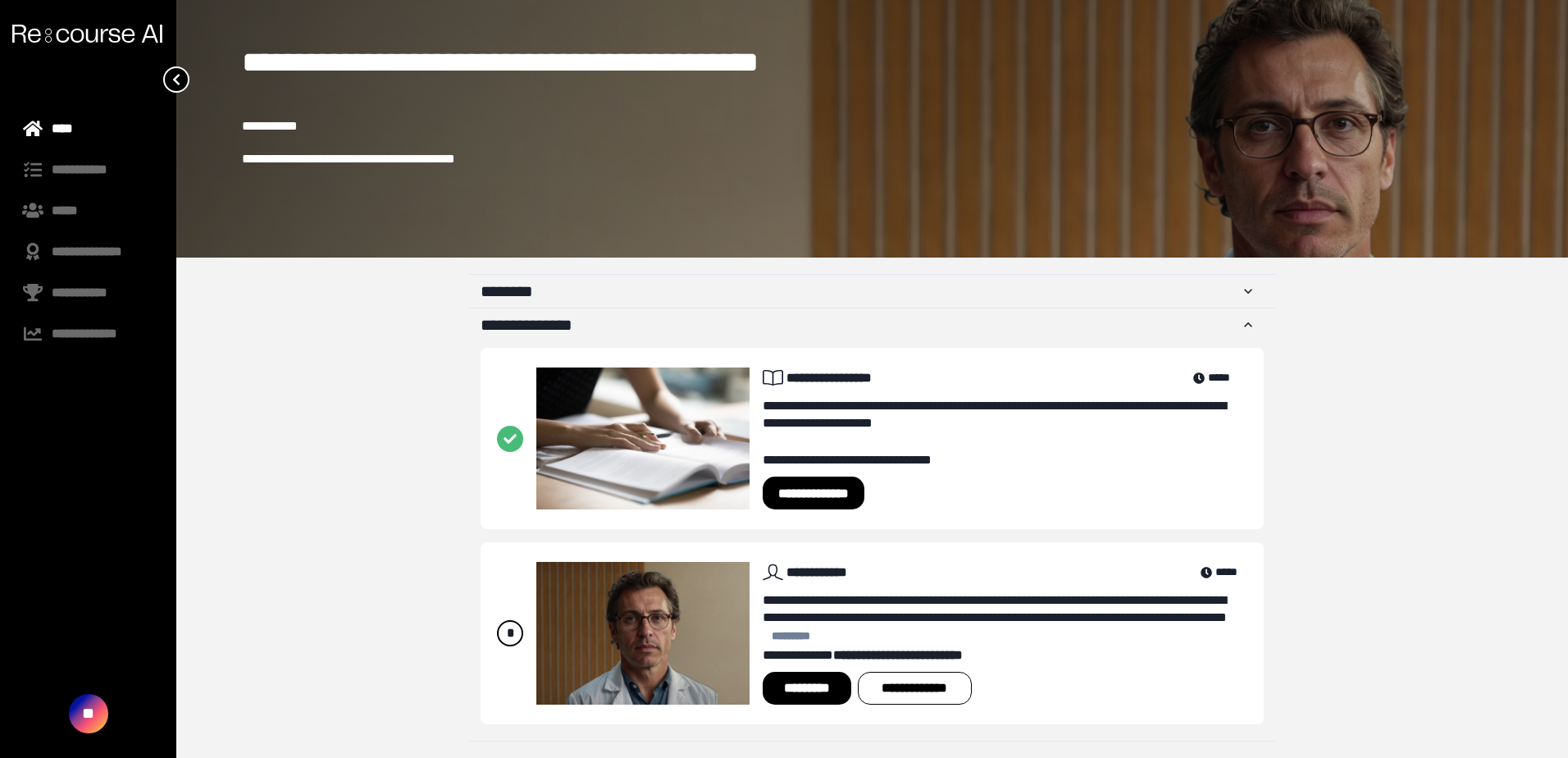 click on "*********" at bounding box center (806, 688) 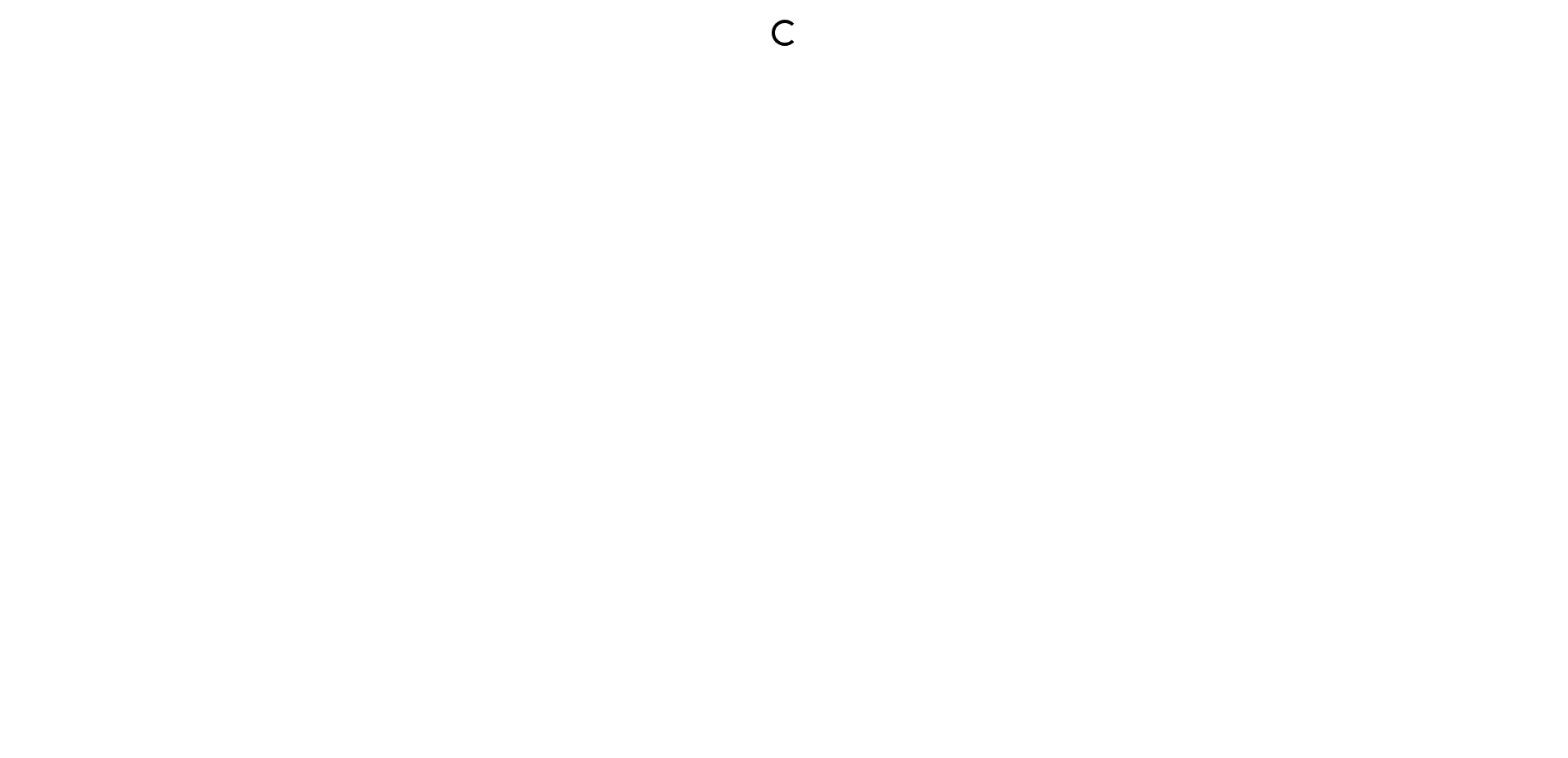 scroll, scrollTop: 0, scrollLeft: 0, axis: both 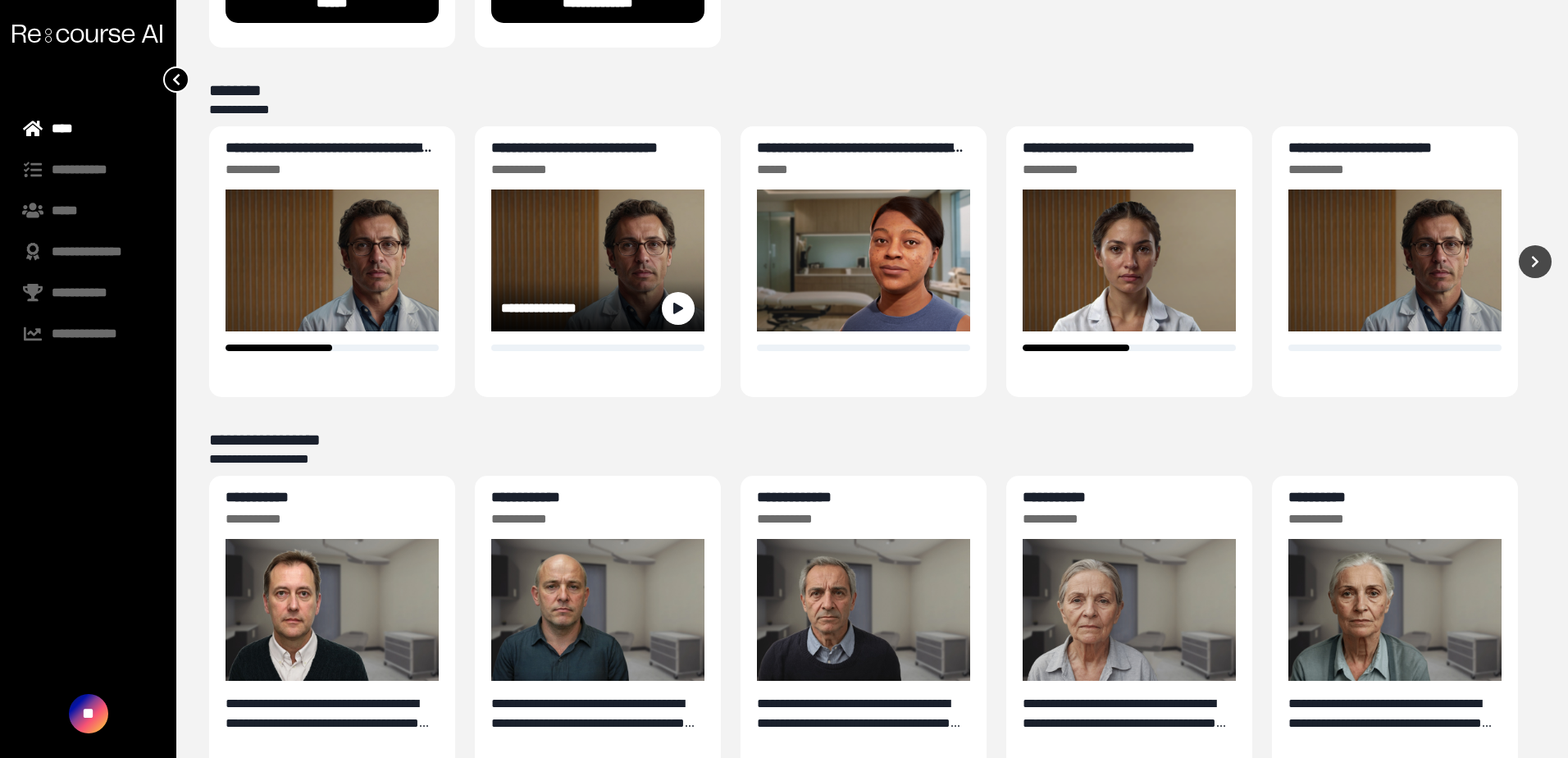 click on "**********" at bounding box center (574, 148) 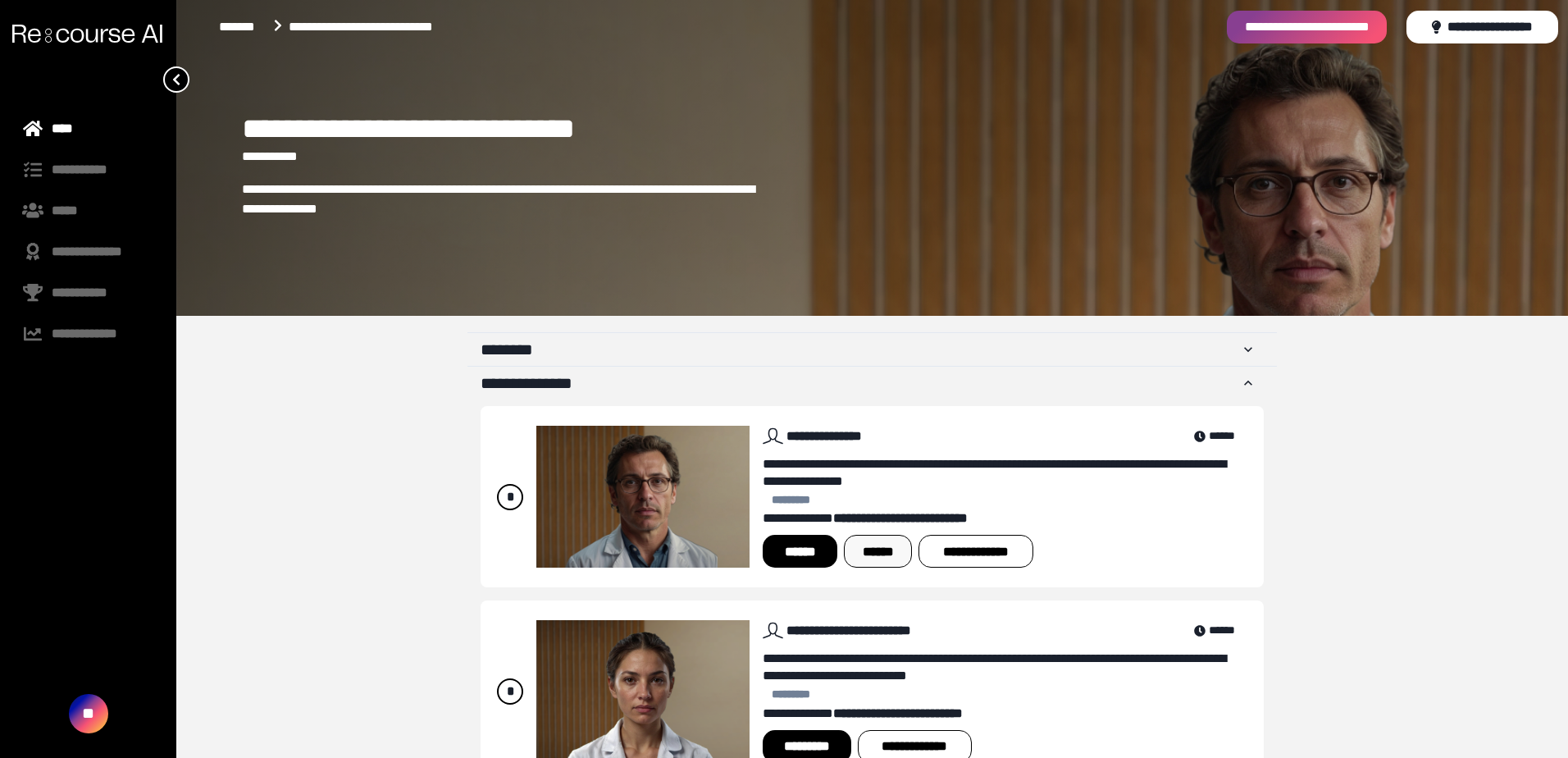 click on "******" at bounding box center (877, 551) 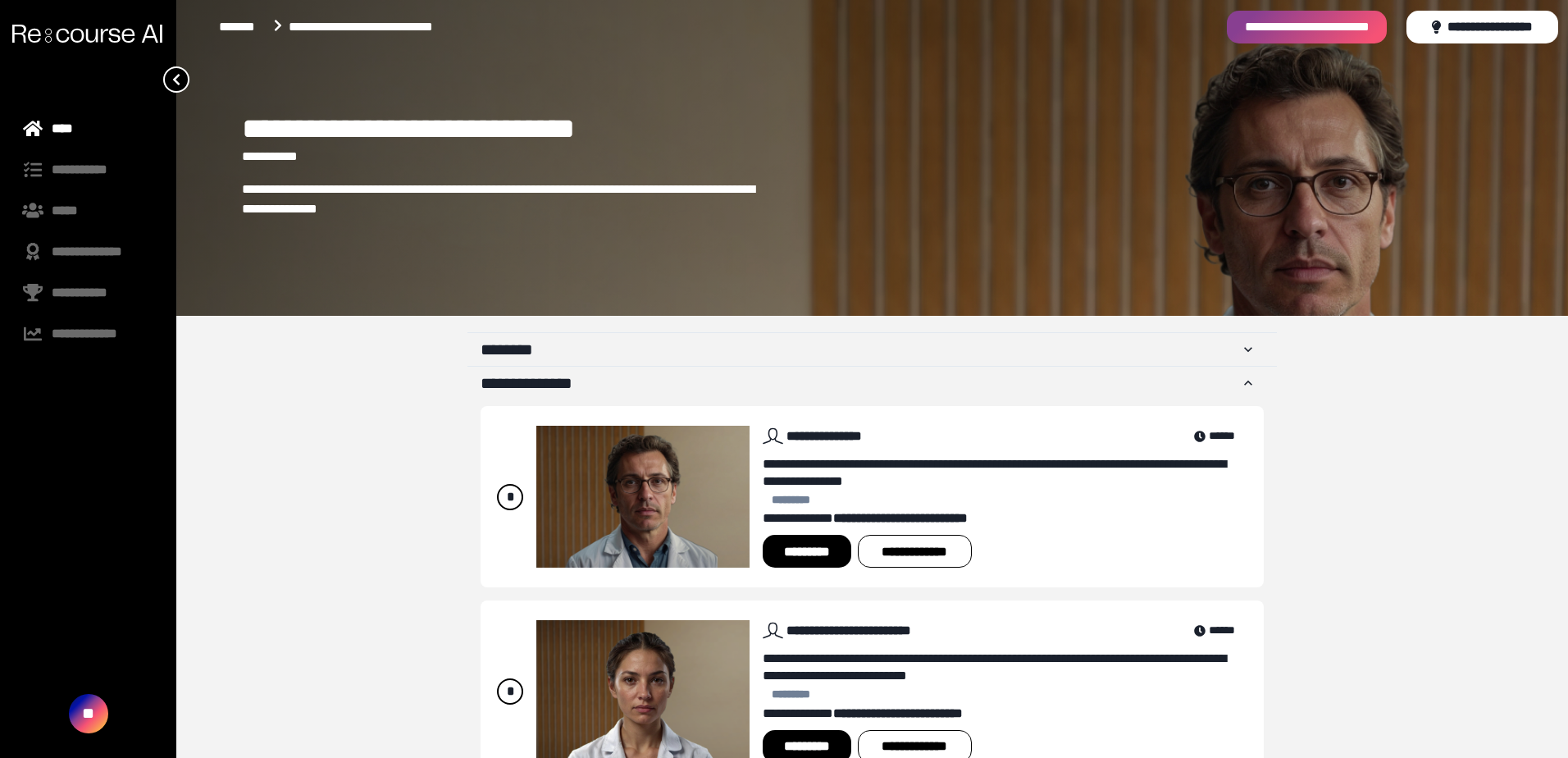 click on "*********" at bounding box center (806, 551) 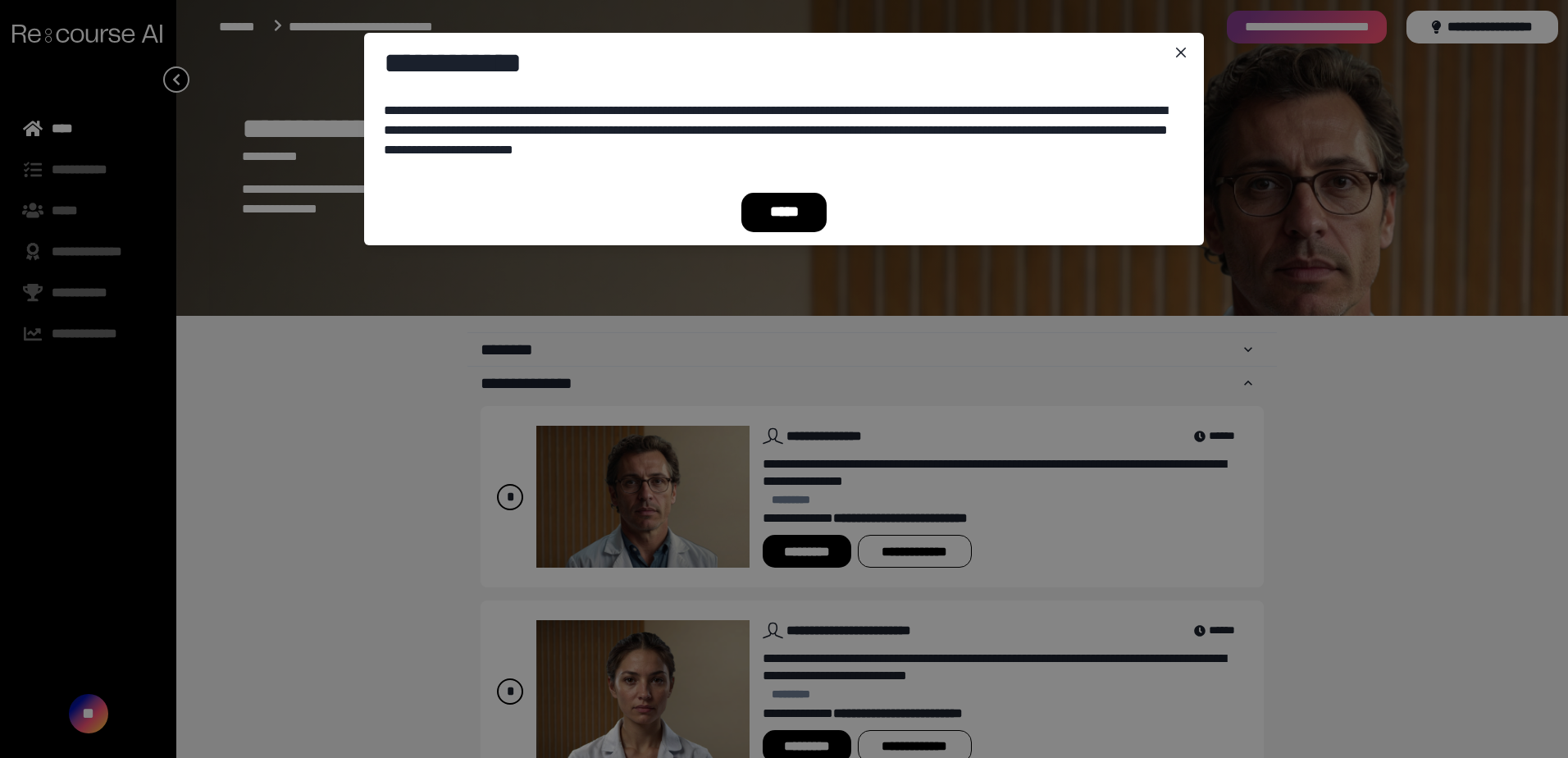 click on "*****" at bounding box center (784, 212) 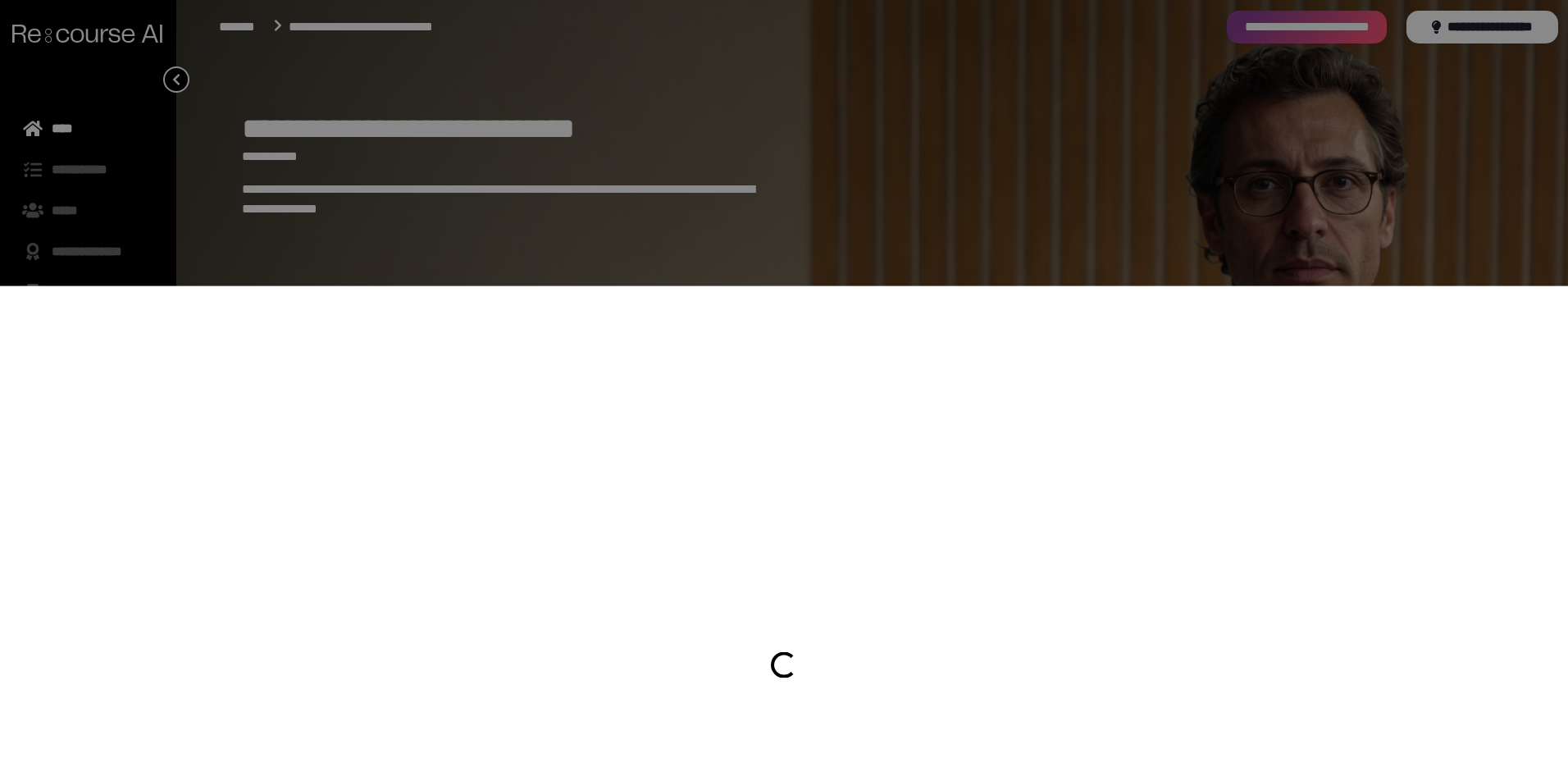 scroll, scrollTop: 58, scrollLeft: 0, axis: vertical 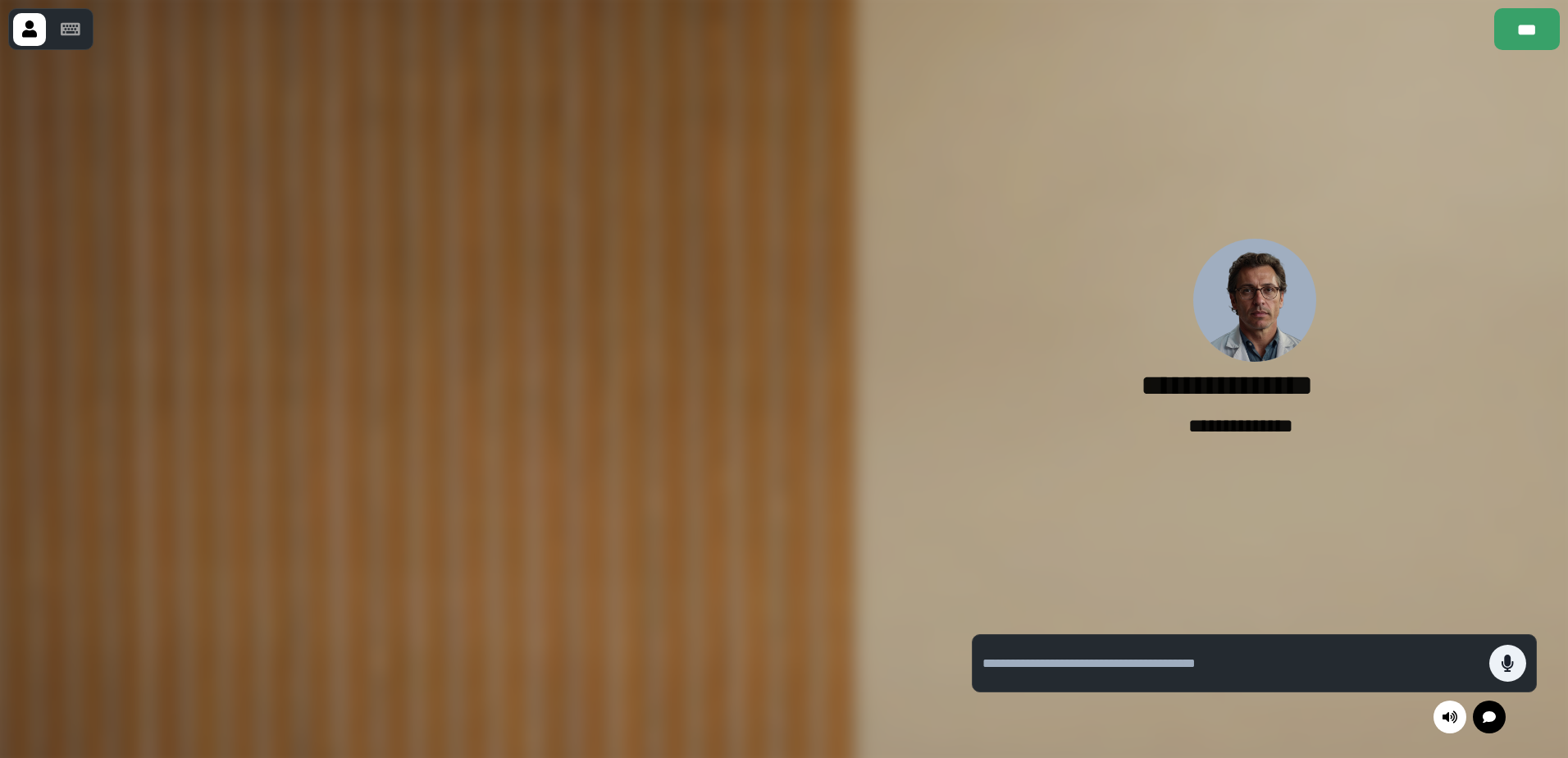 click at bounding box center [470, 404] 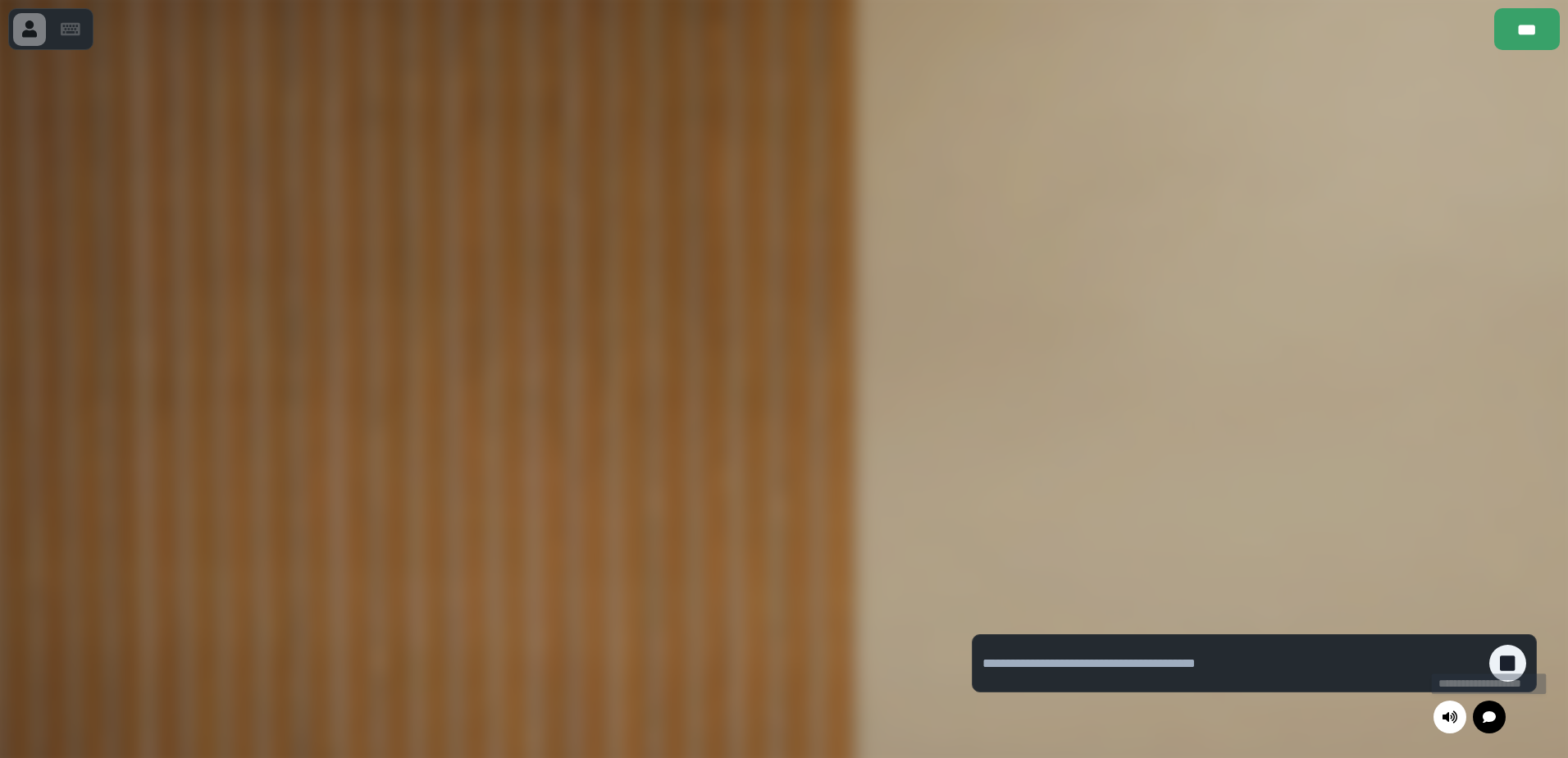 click at bounding box center (1254, 404) 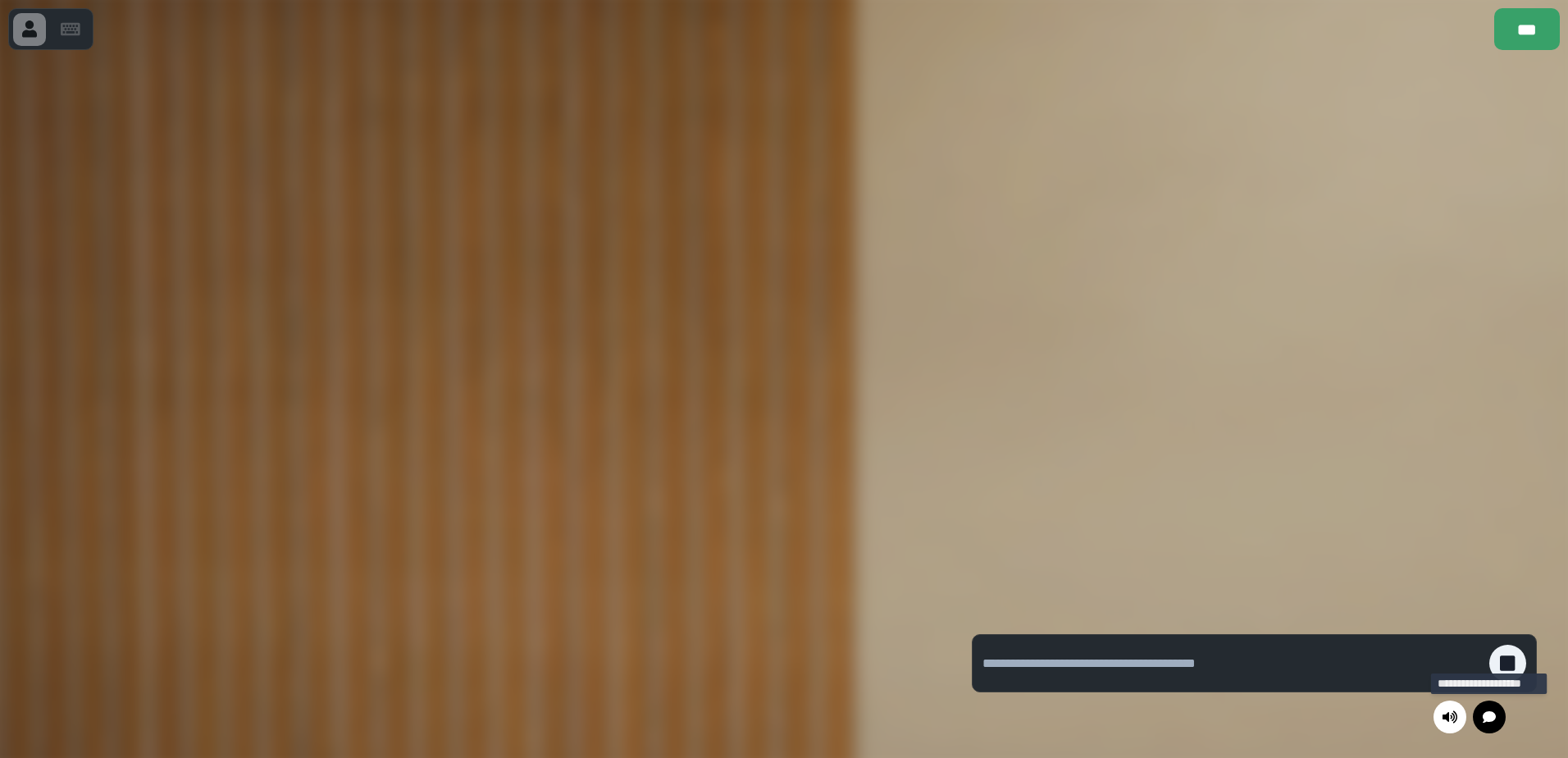 click at bounding box center [1489, 717] 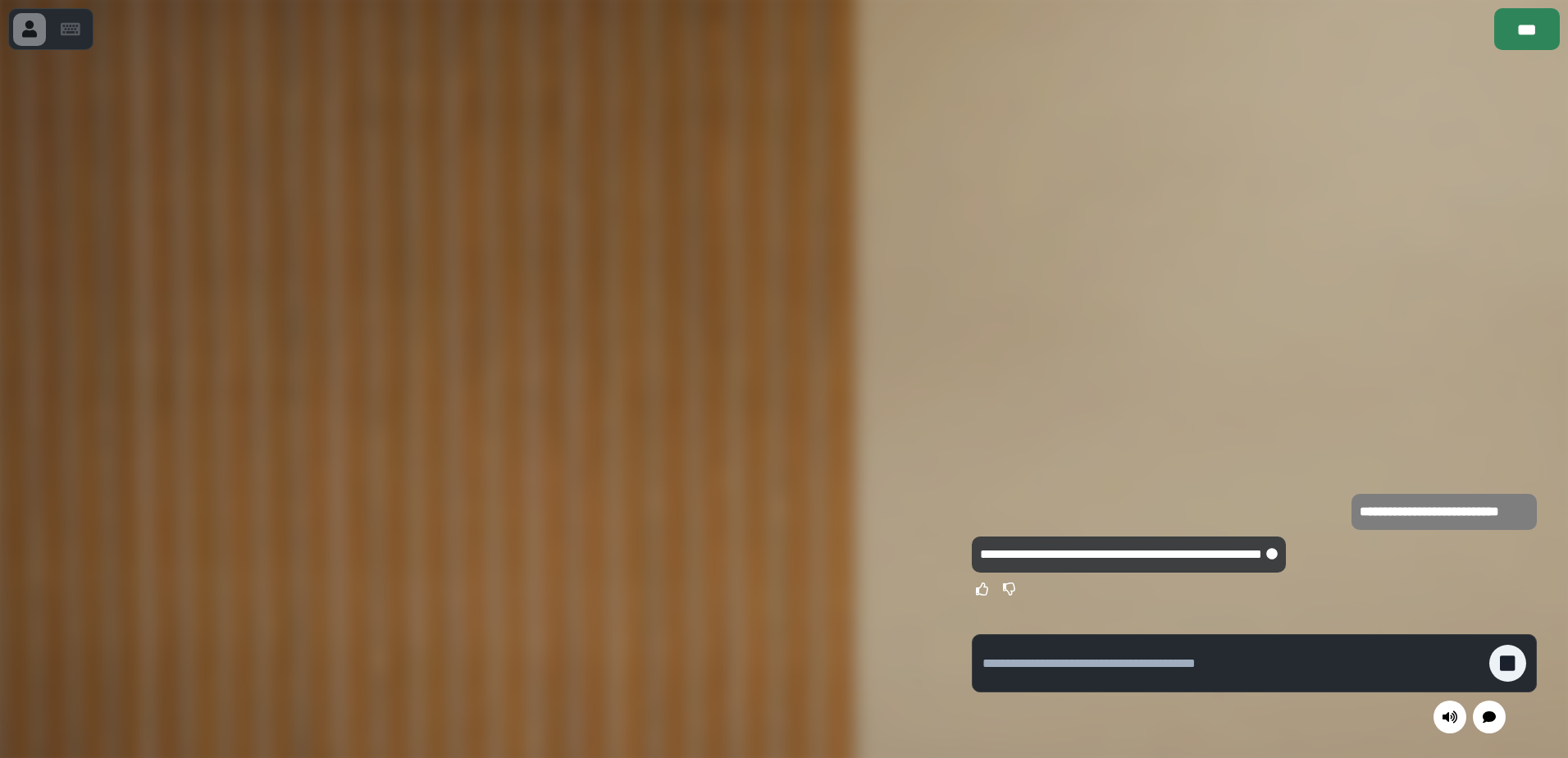 click on "***" at bounding box center (1527, 29) 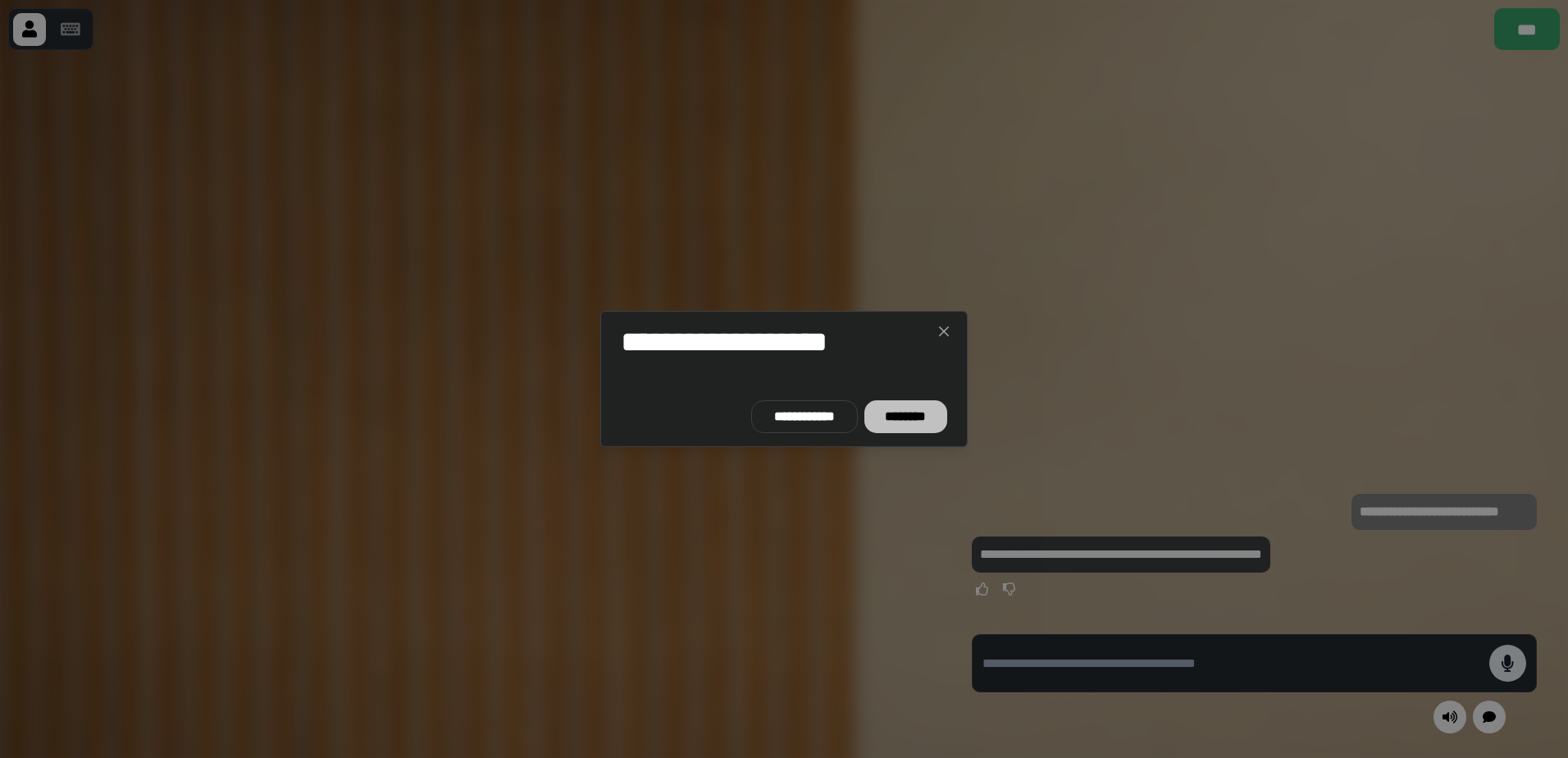 click on "********" at bounding box center [905, 417] 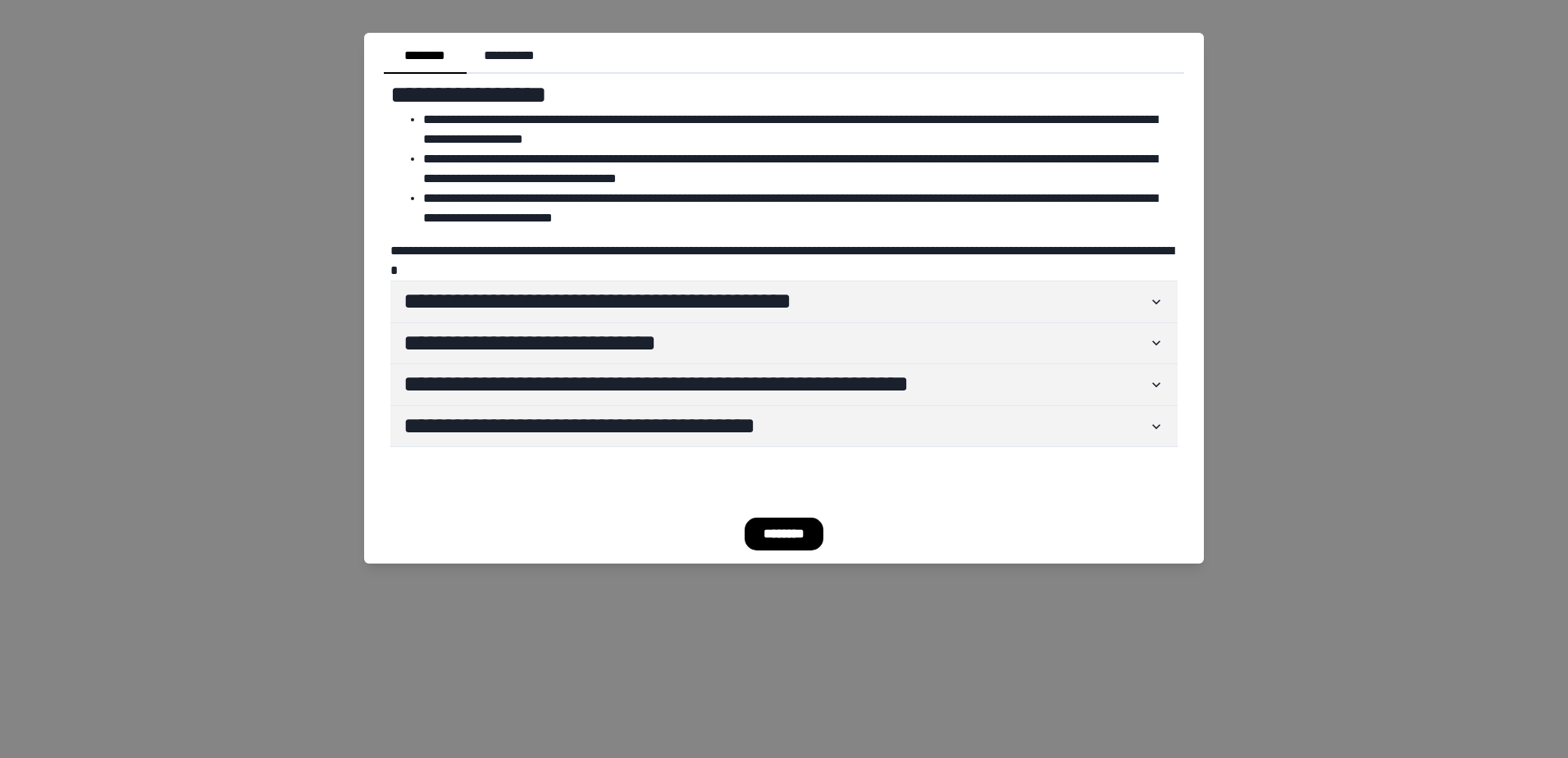 click on "********" at bounding box center [784, 534] 